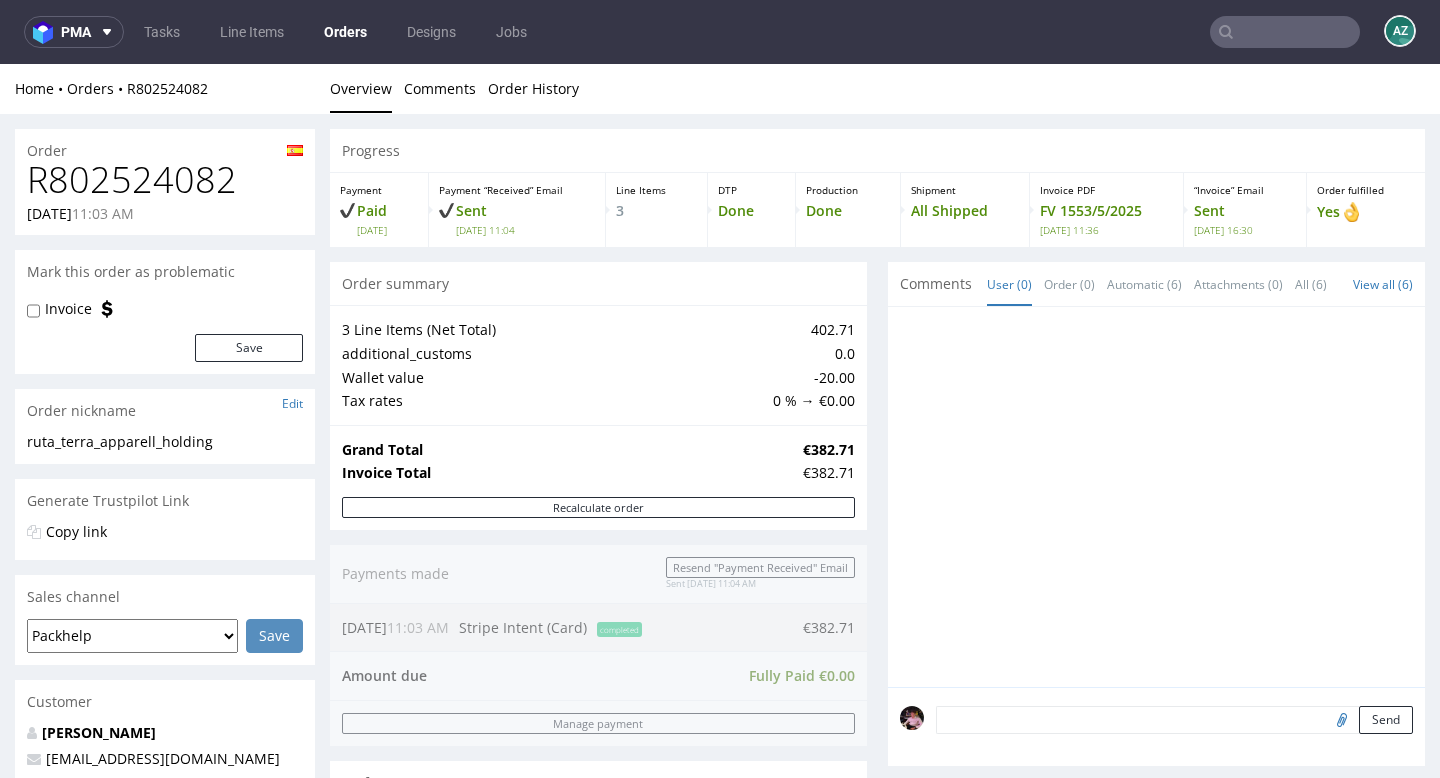 scroll, scrollTop: 0, scrollLeft: 0, axis: both 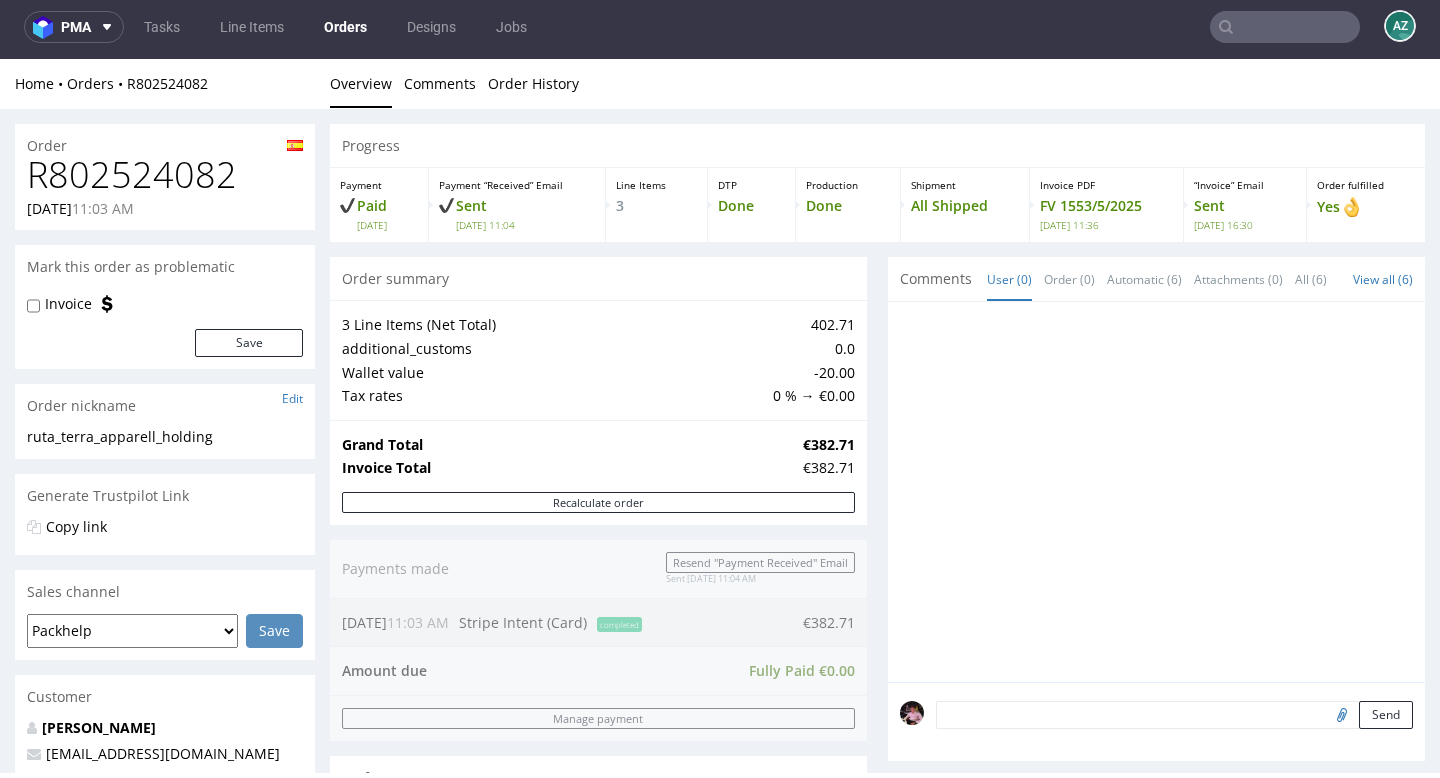 click at bounding box center (1285, 27) 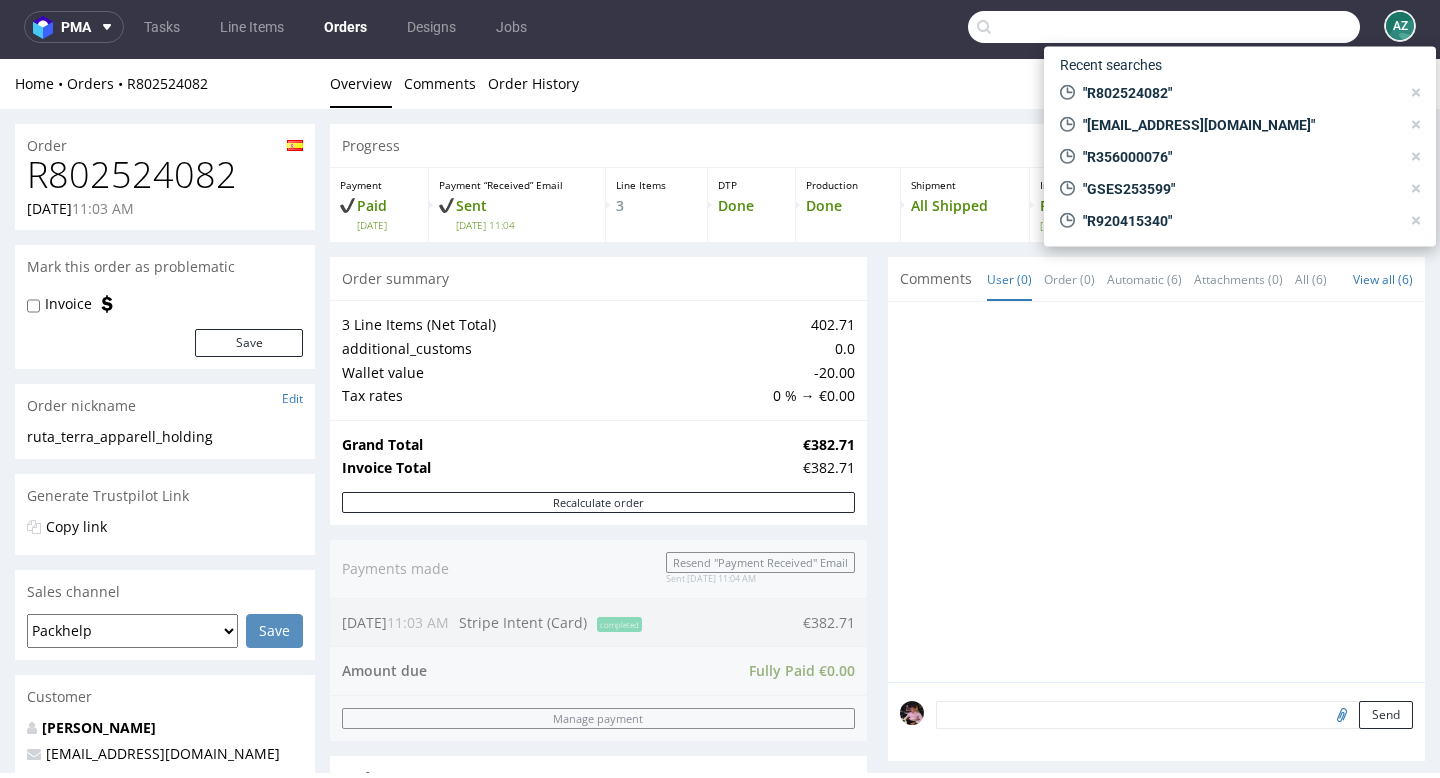 paste on "R206108729" 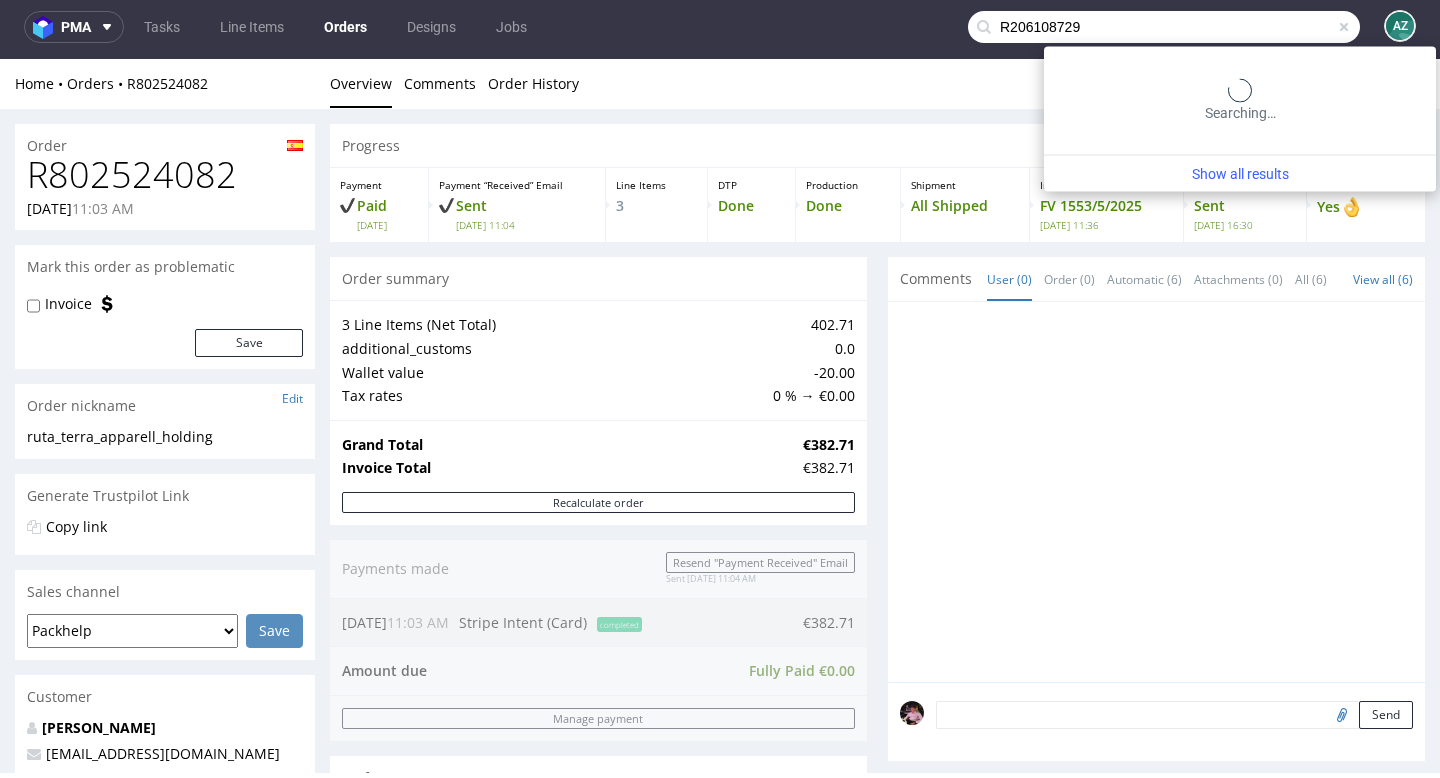 type on "R206108729" 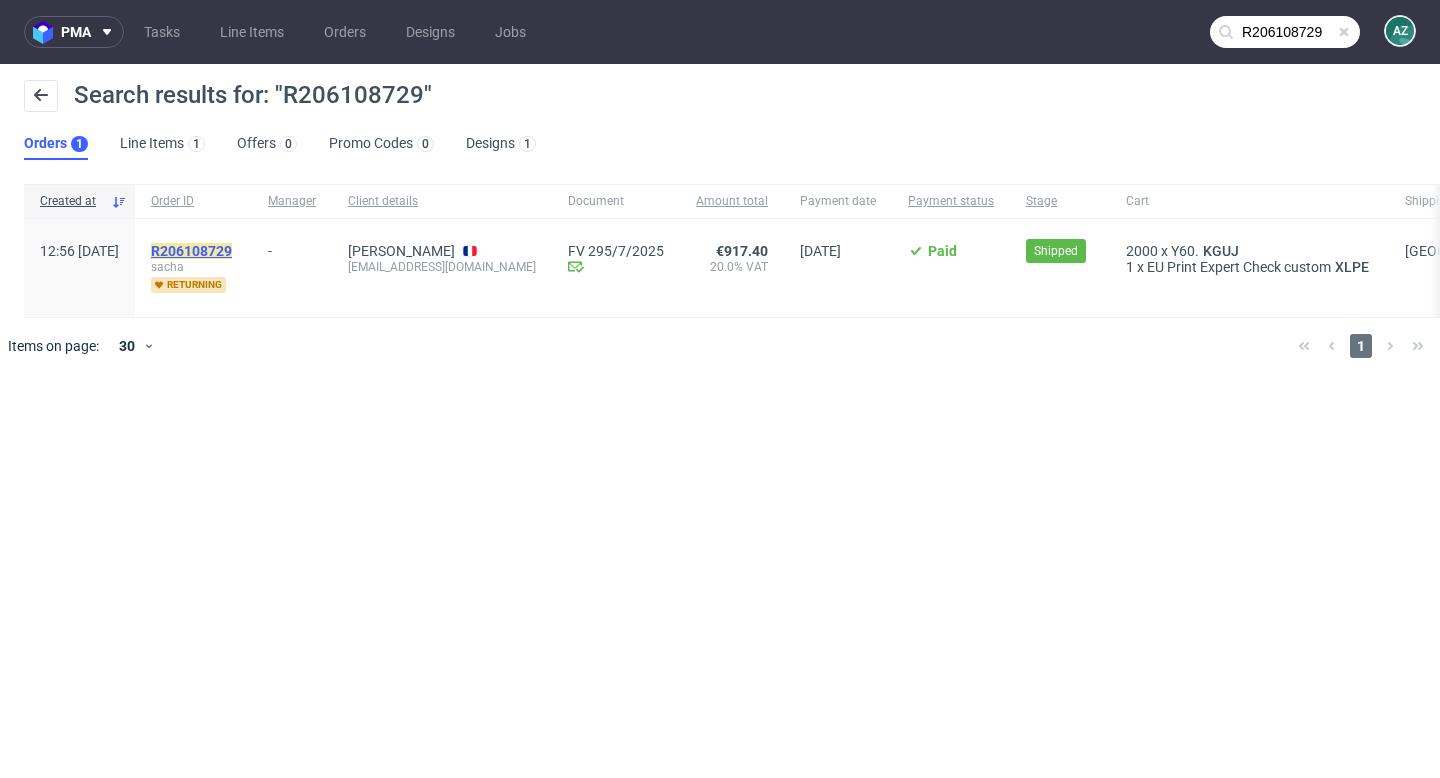 click on "R206108729" 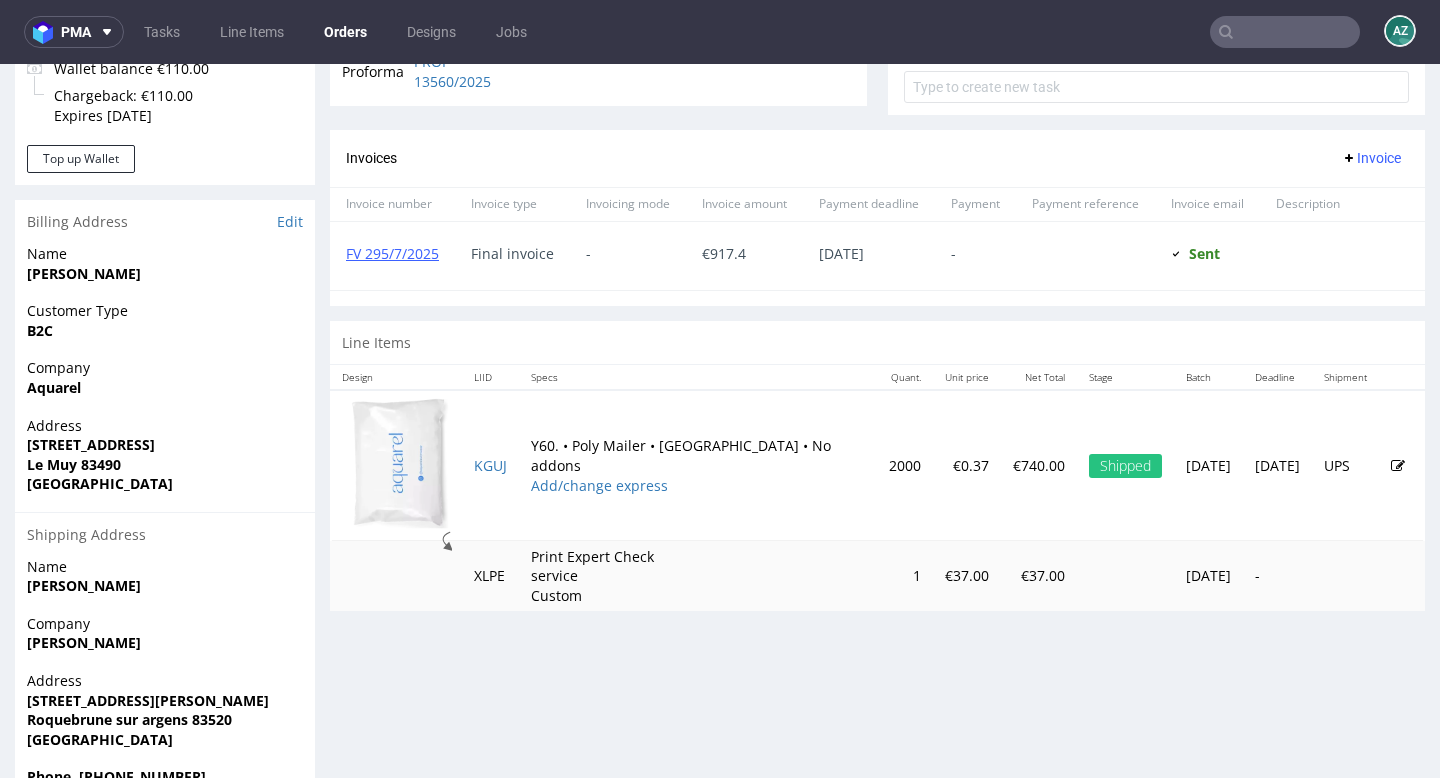scroll, scrollTop: 819, scrollLeft: 0, axis: vertical 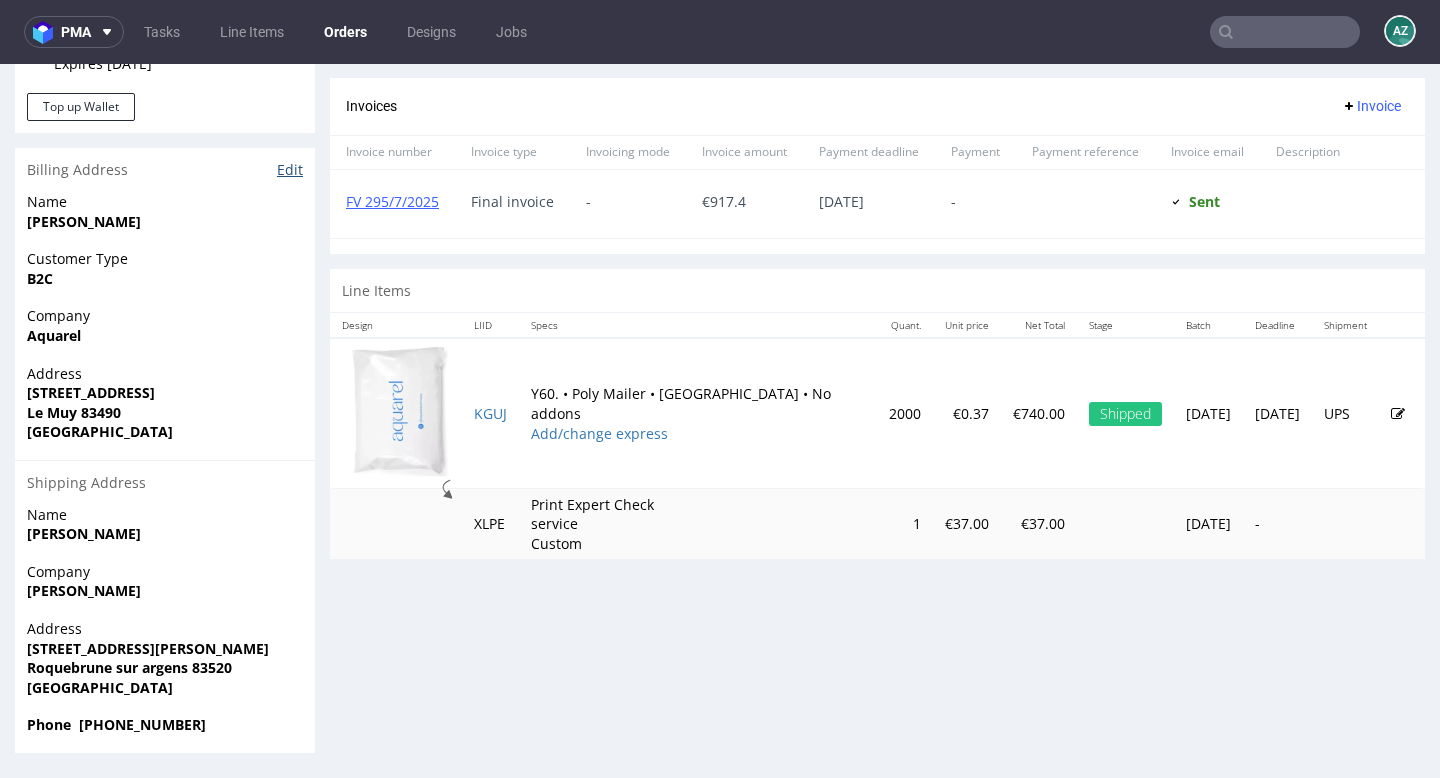 click on "Edit" at bounding box center (290, 170) 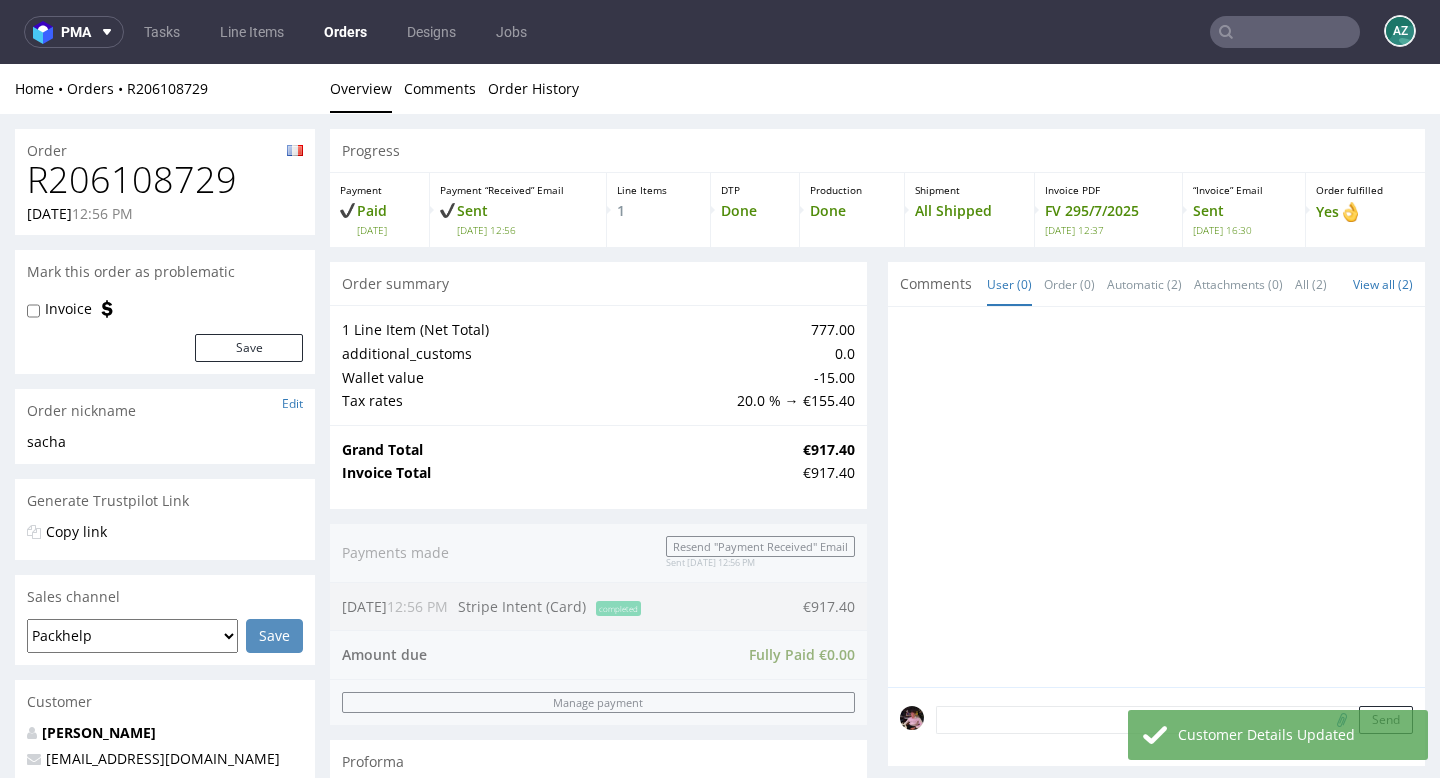 scroll, scrollTop: 838, scrollLeft: 0, axis: vertical 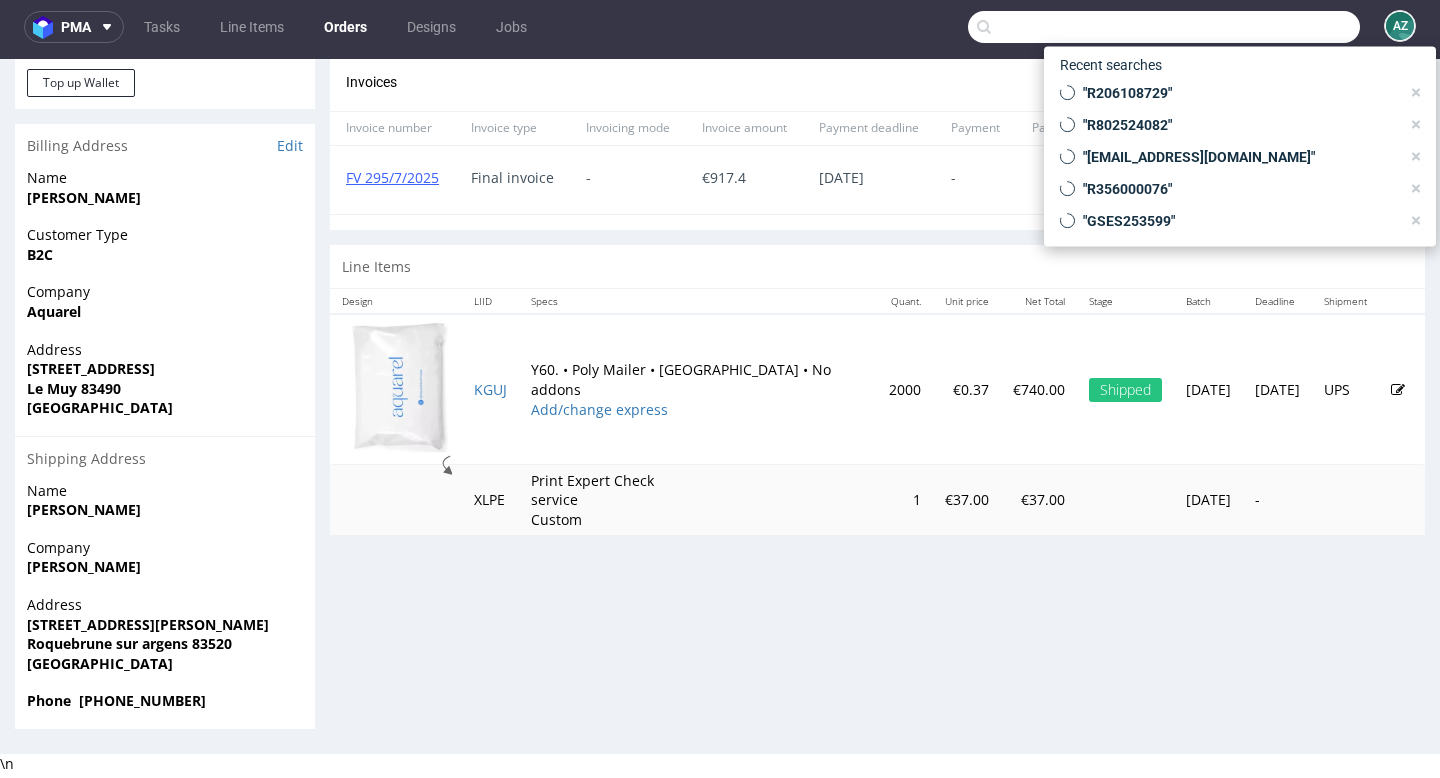 click at bounding box center [1164, 27] 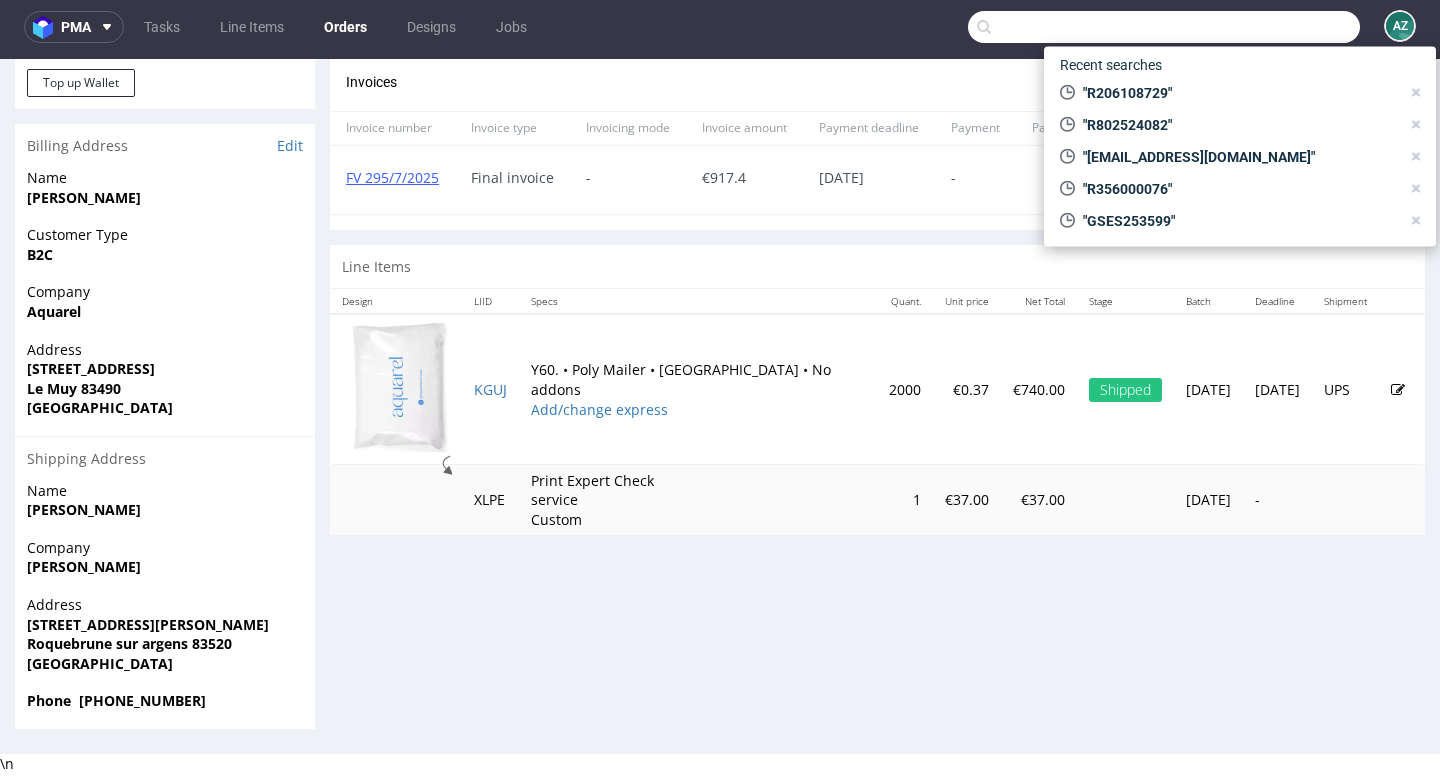 paste on "R683720521" 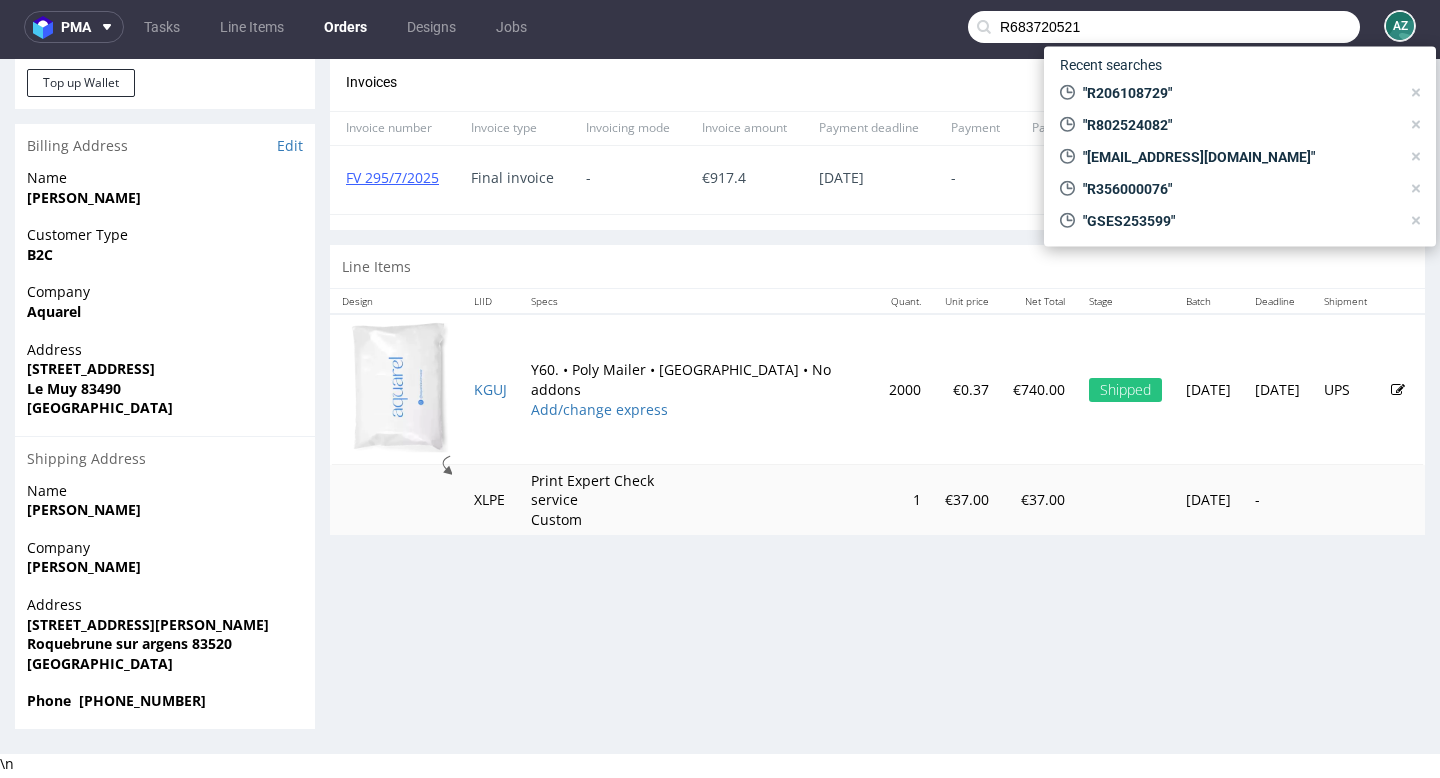 type on "R683720521" 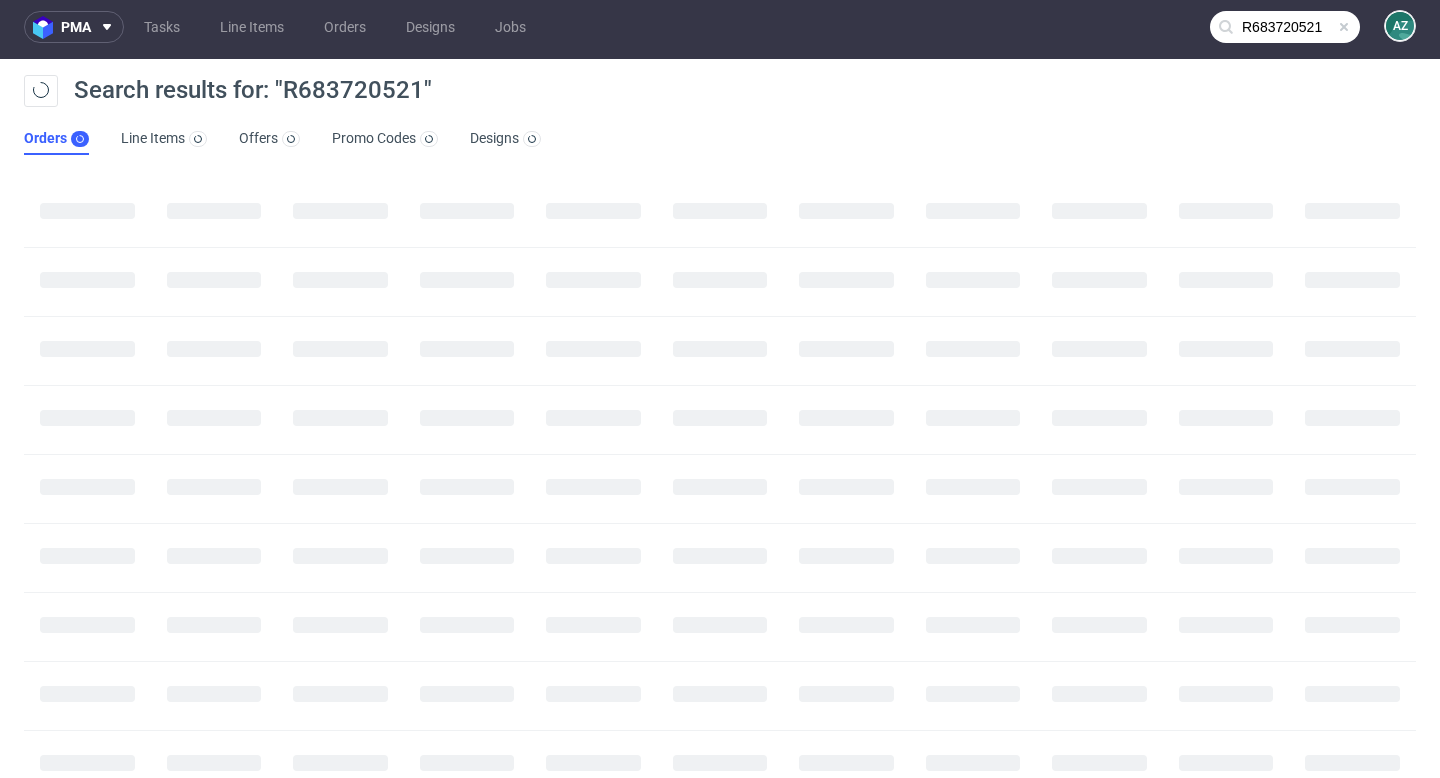 scroll, scrollTop: 0, scrollLeft: 0, axis: both 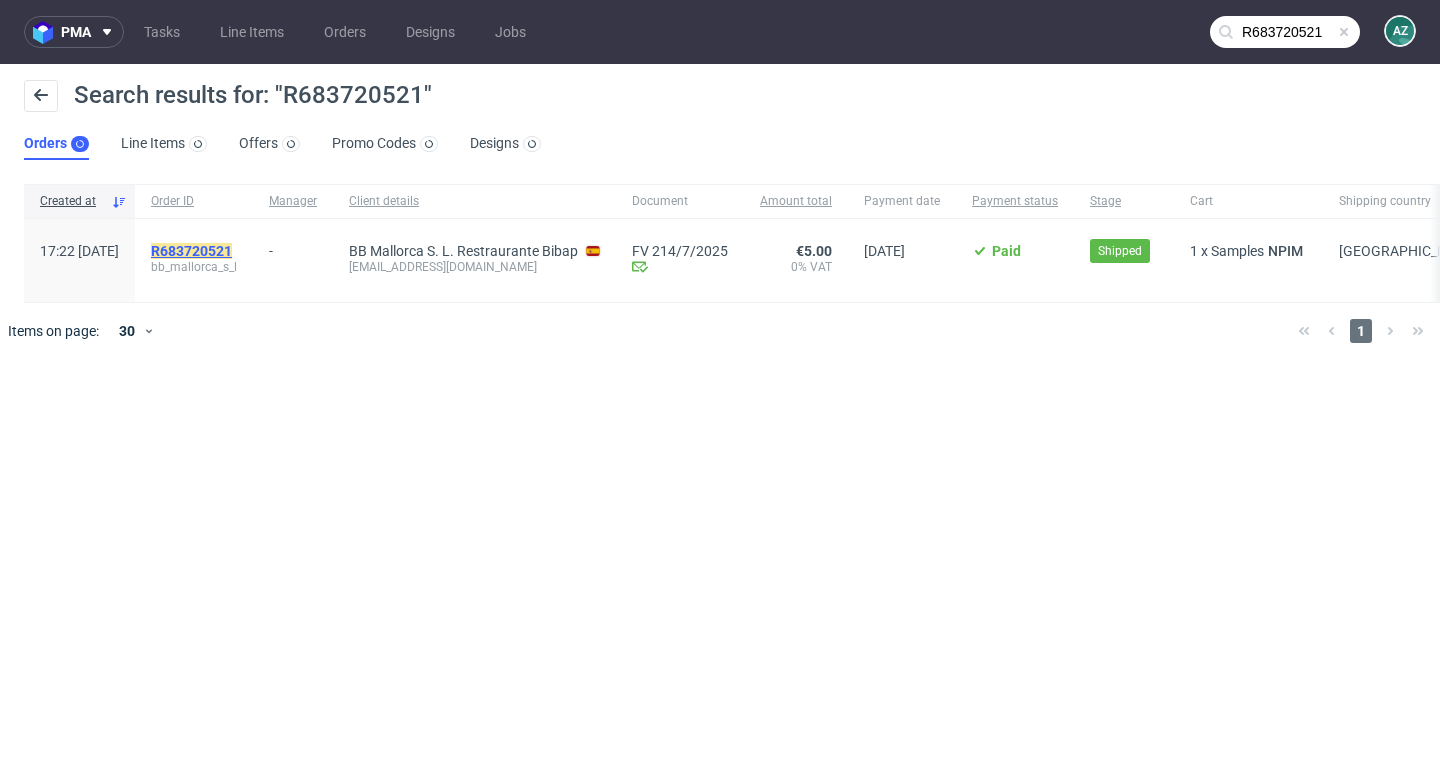 click on "R683720521" 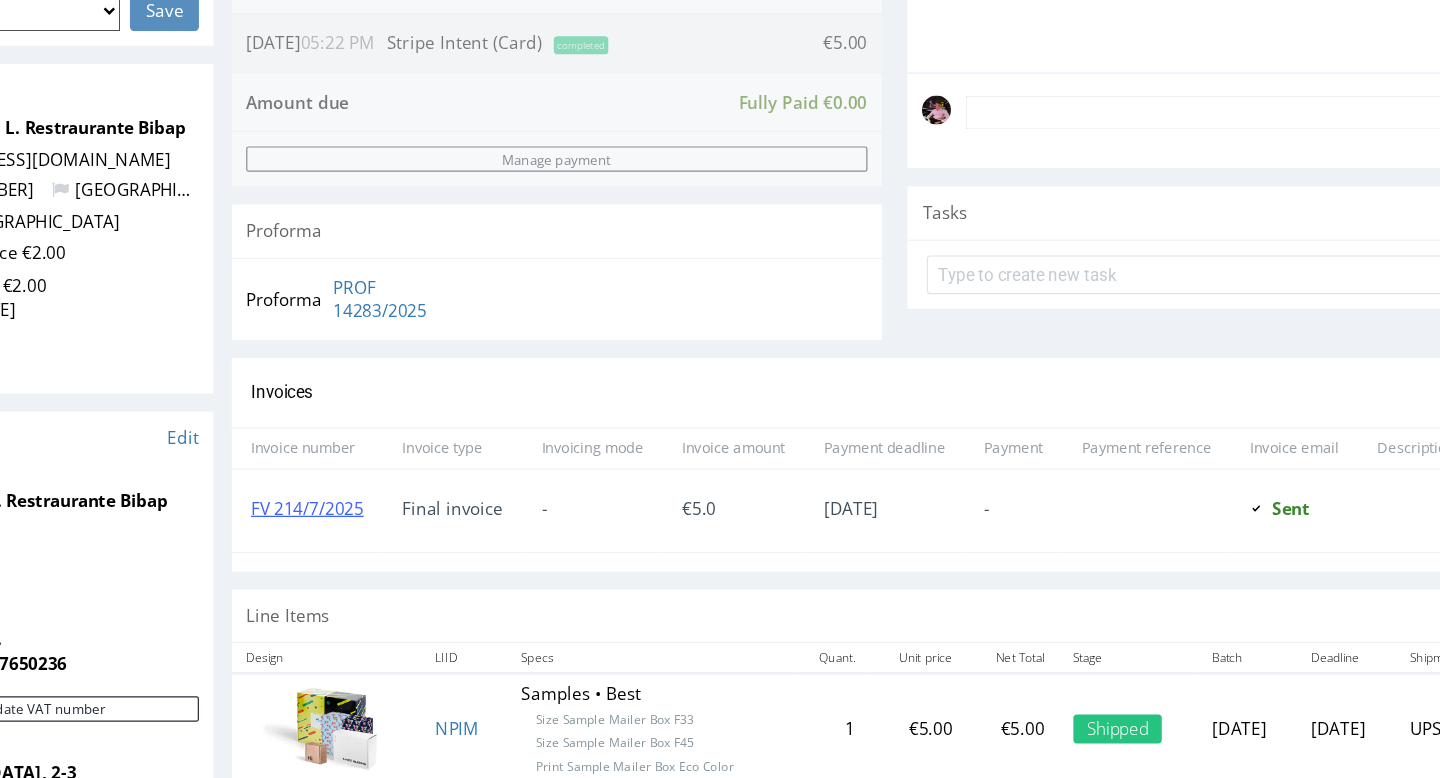 scroll, scrollTop: 420, scrollLeft: 0, axis: vertical 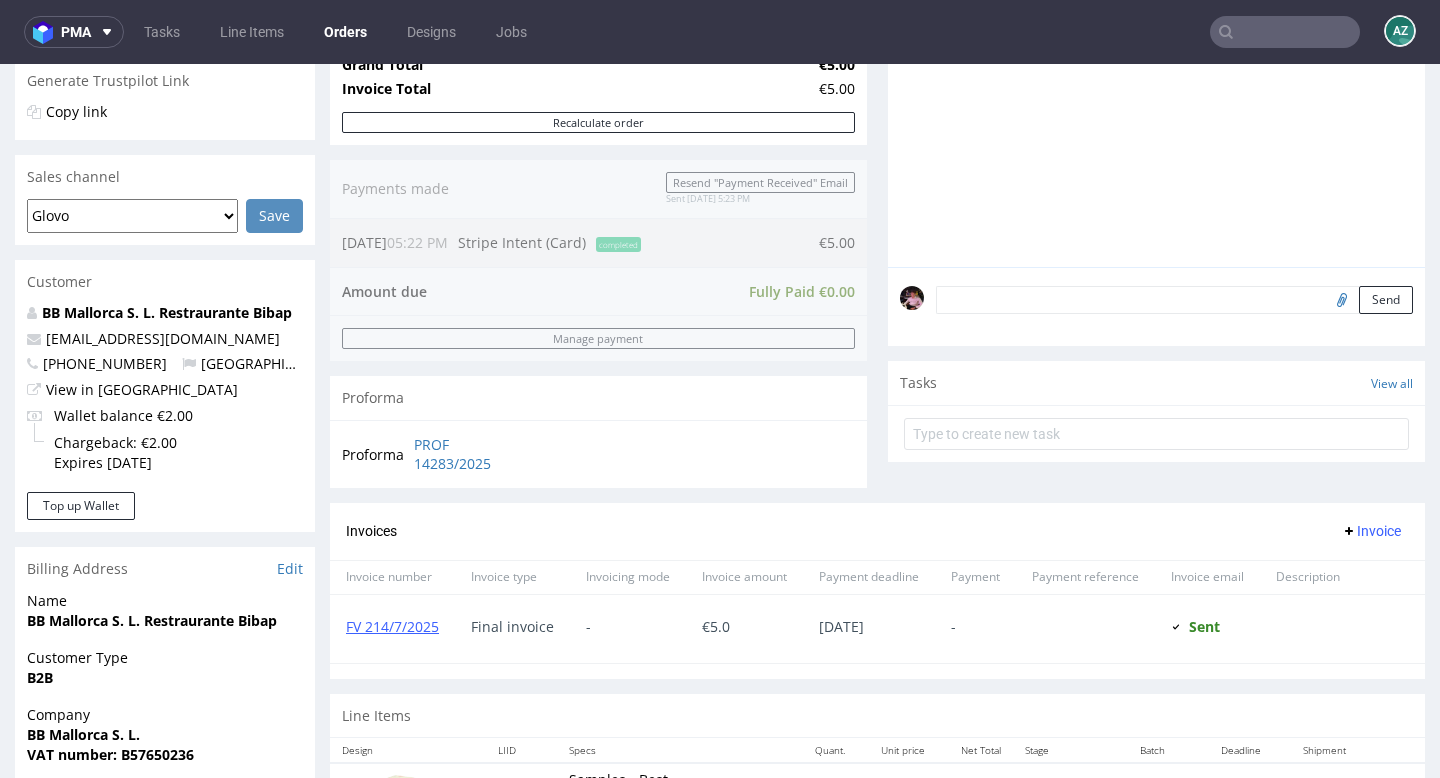 click at bounding box center (1285, 32) 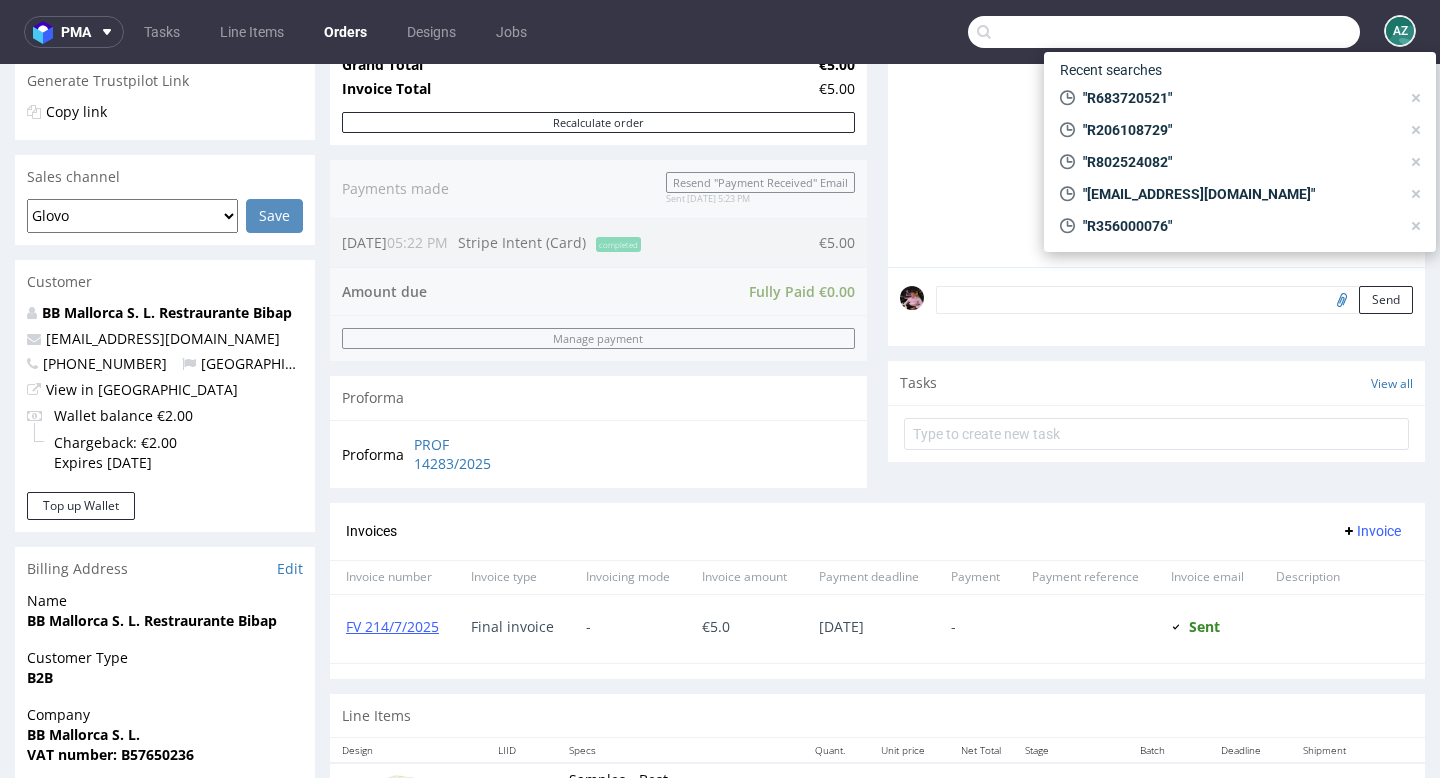 paste on "R508207202" 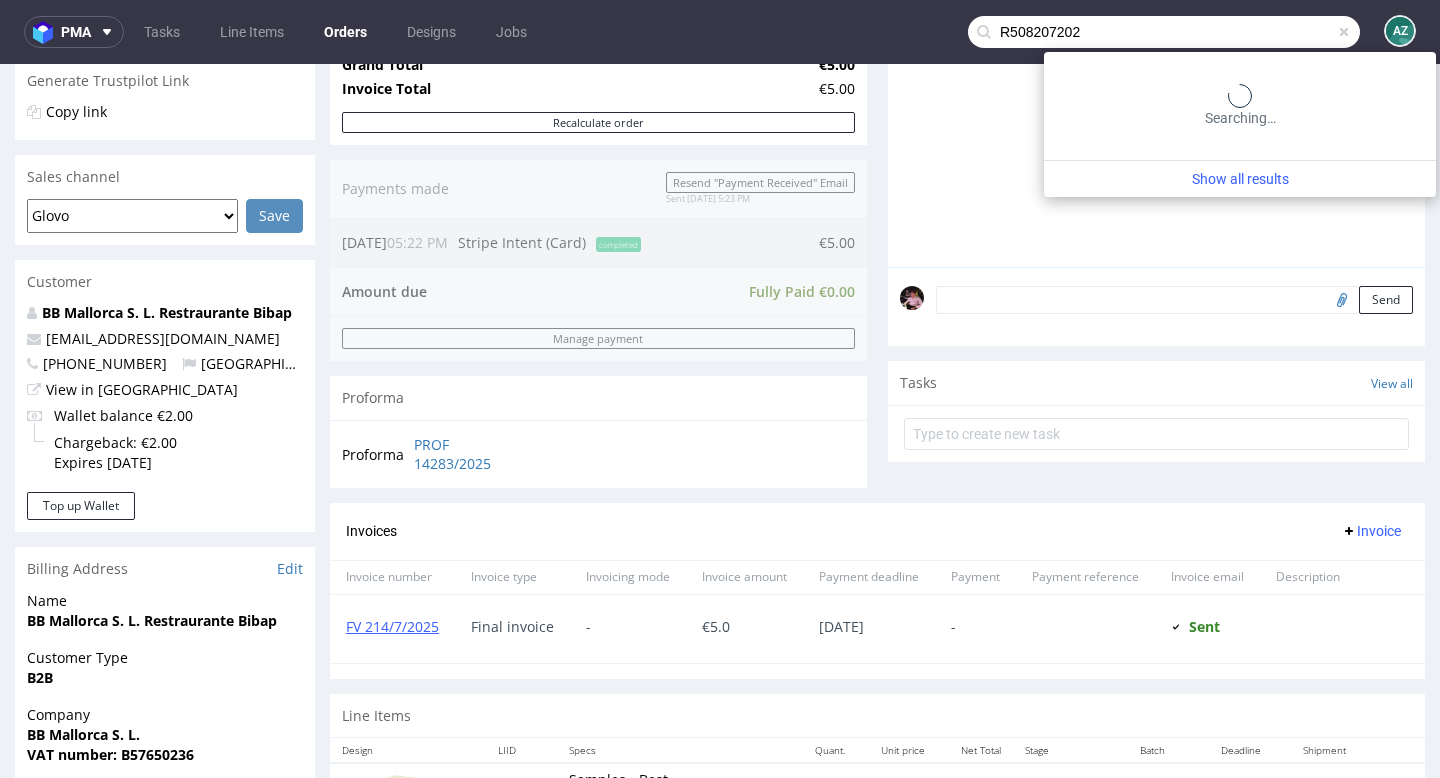 type on "R508207202" 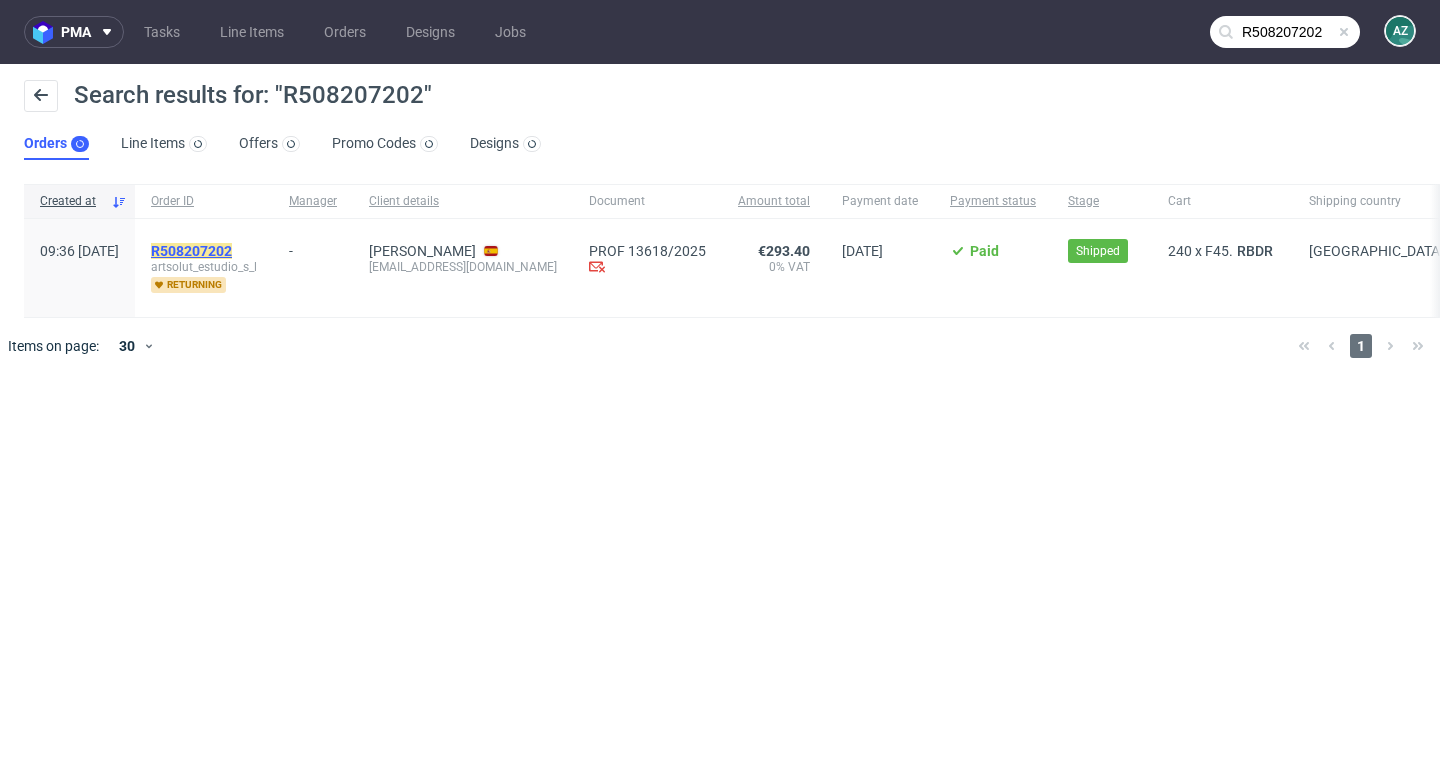 click on "R508207202" 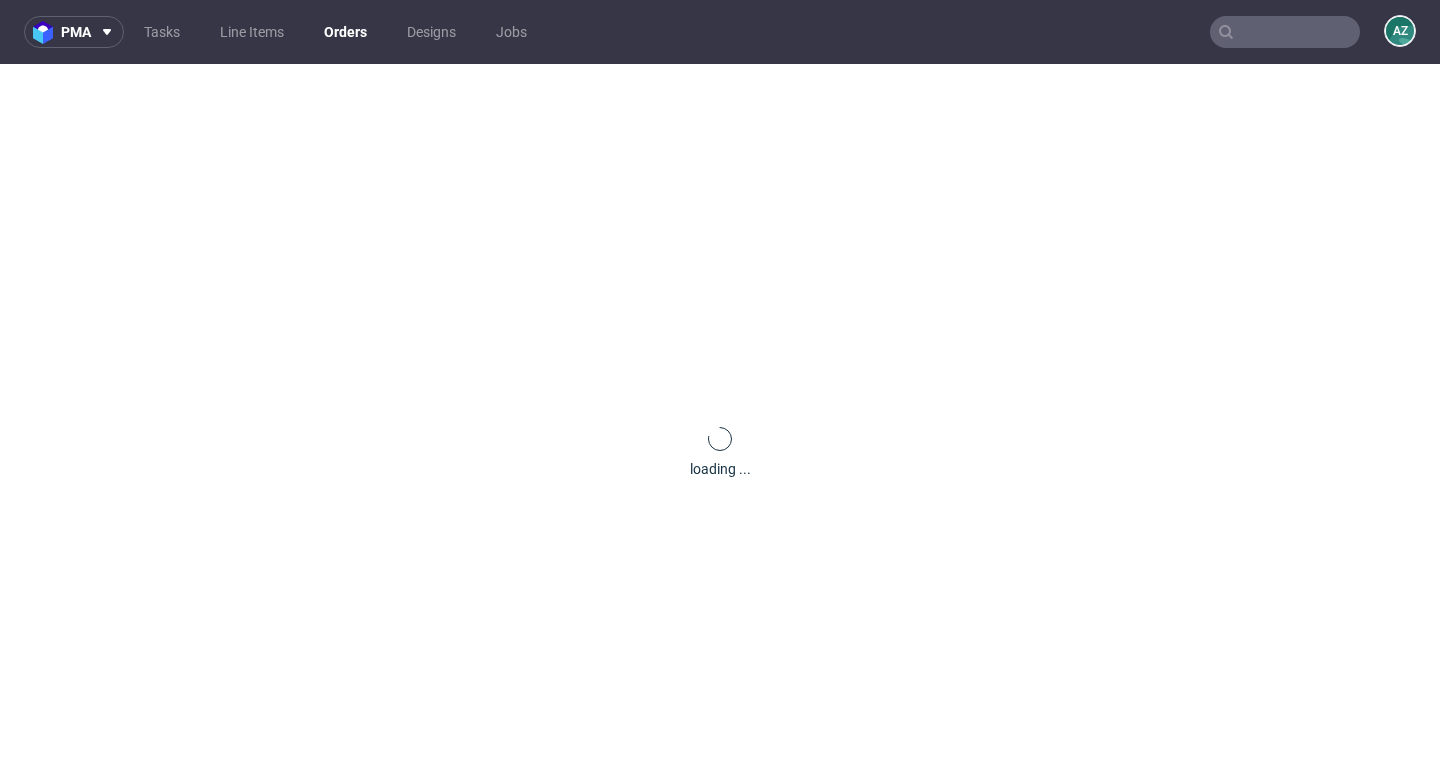 scroll, scrollTop: 84, scrollLeft: 0, axis: vertical 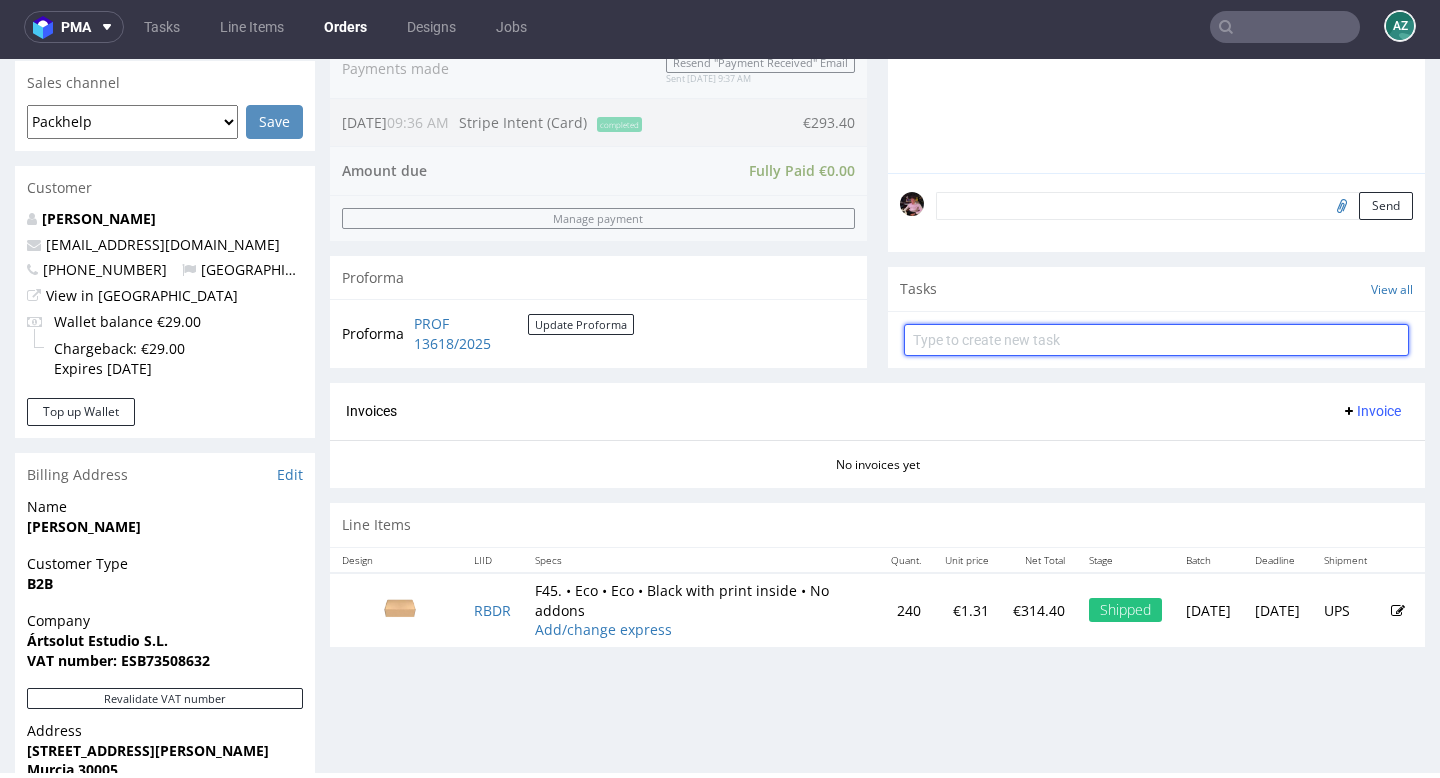 click at bounding box center (1156, 340) 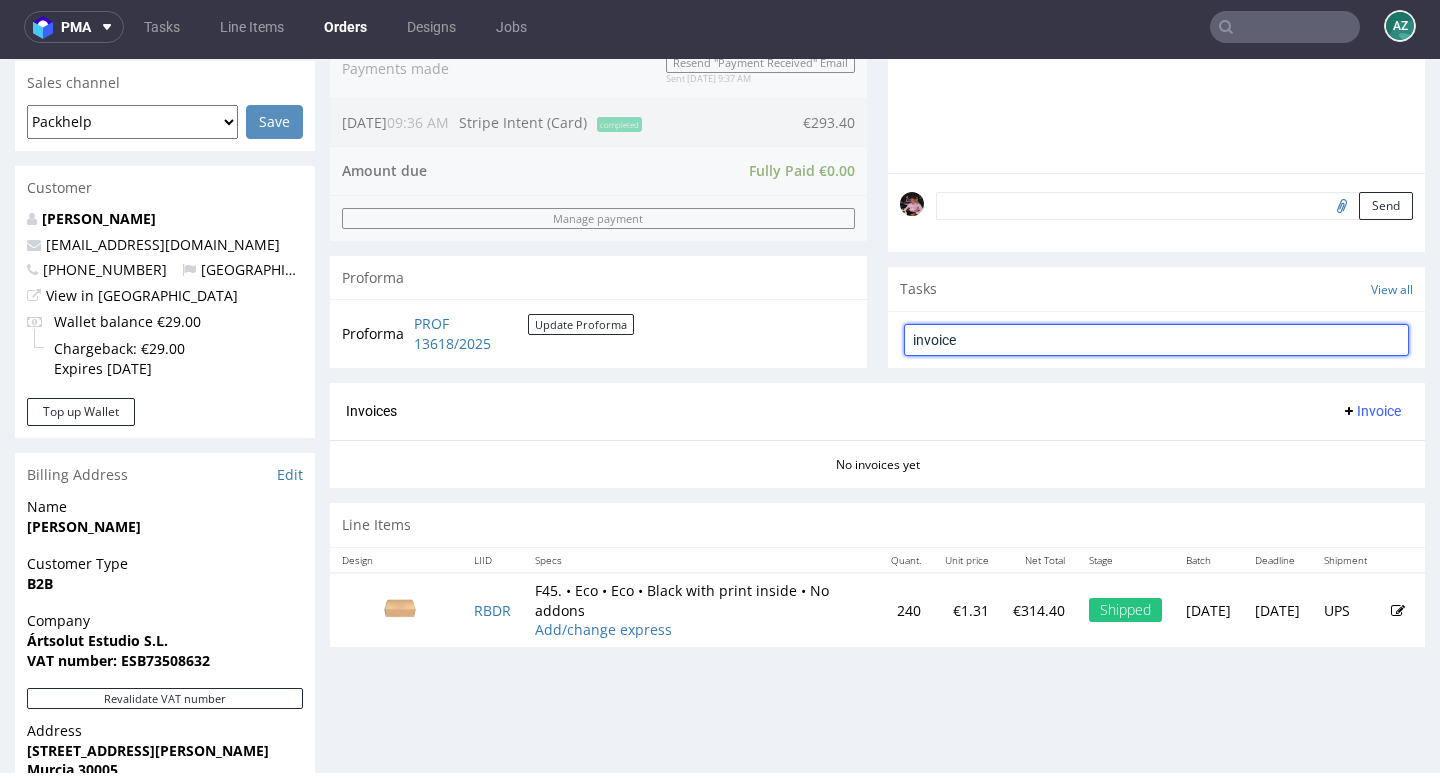 type on "invoice" 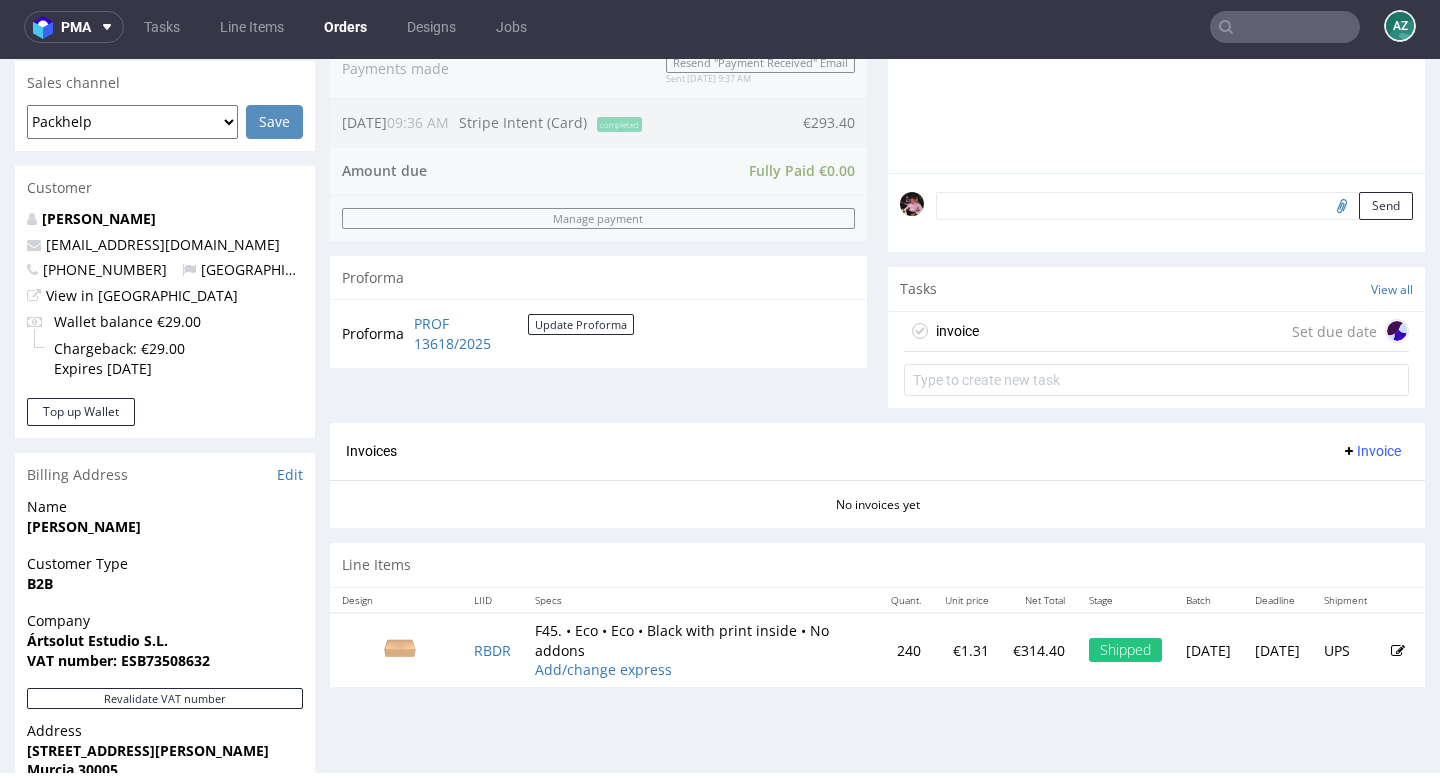 click on "invoice Set due date" at bounding box center (1156, 332) 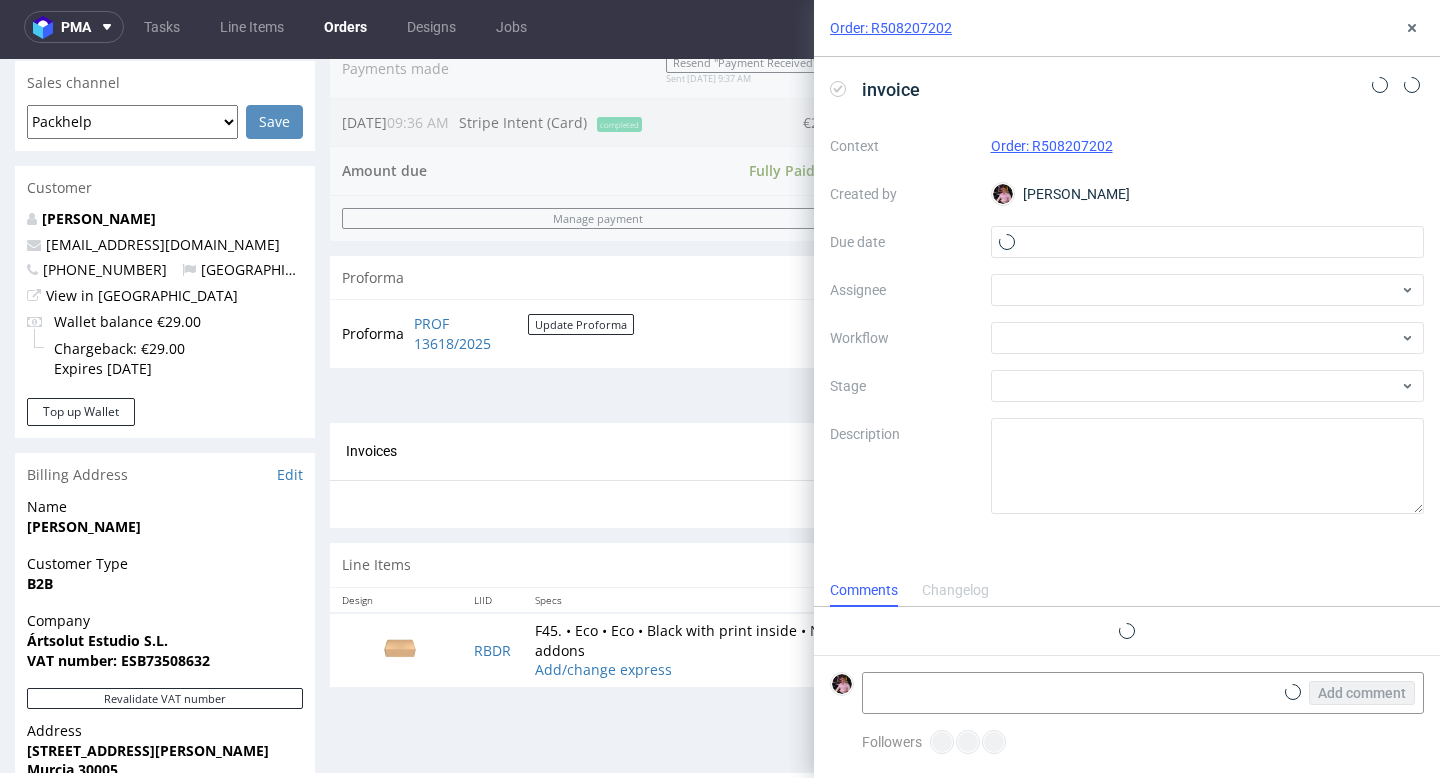 scroll, scrollTop: 16, scrollLeft: 0, axis: vertical 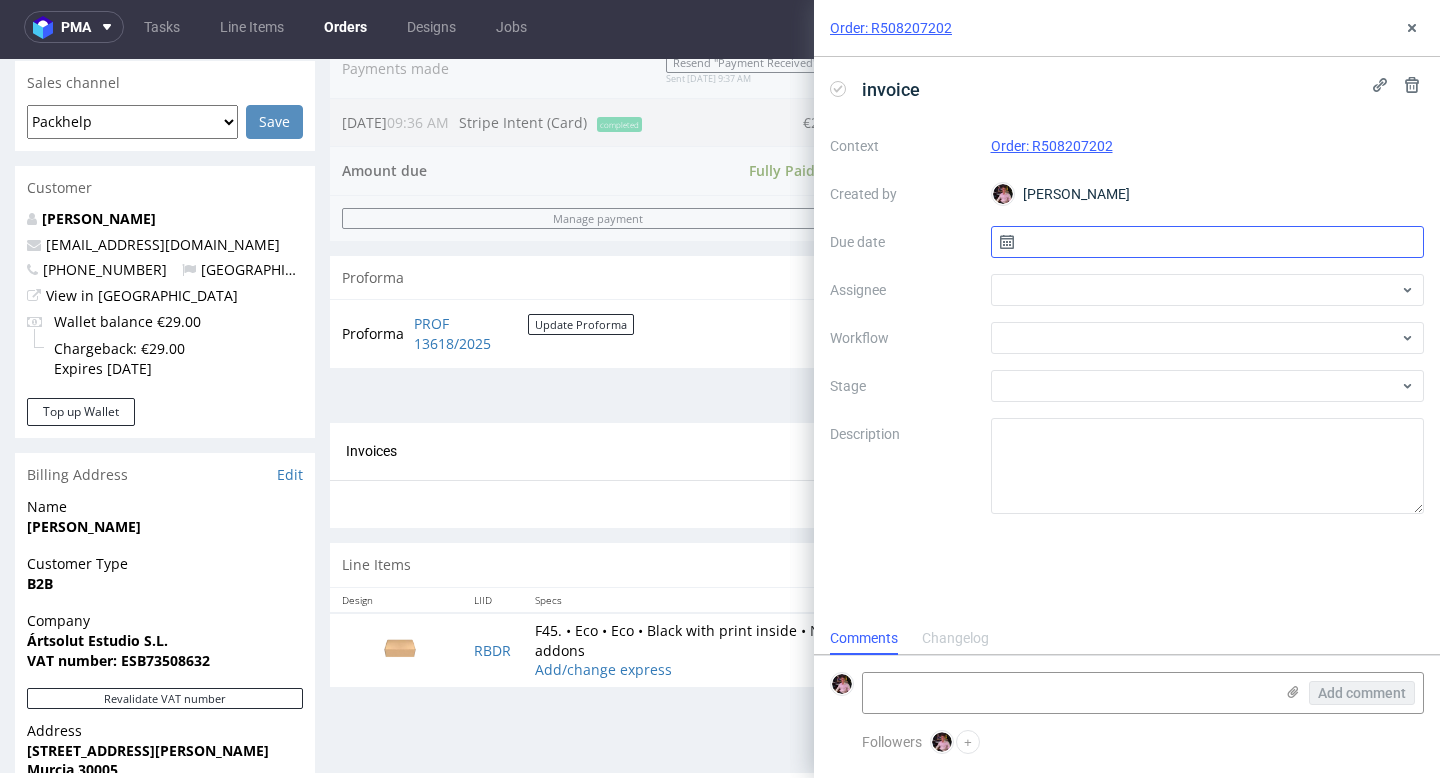 click at bounding box center [1208, 242] 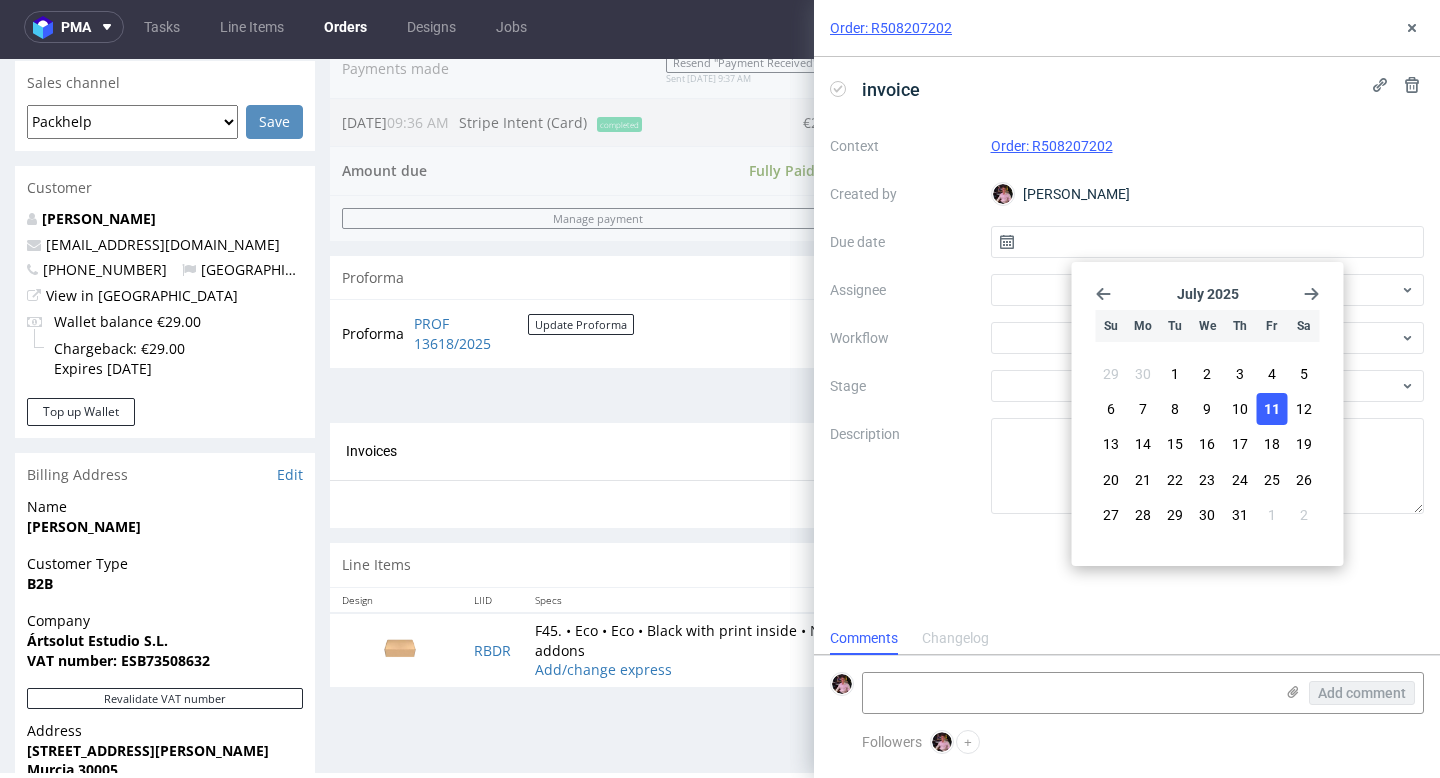 click on "11" at bounding box center (1272, 409) 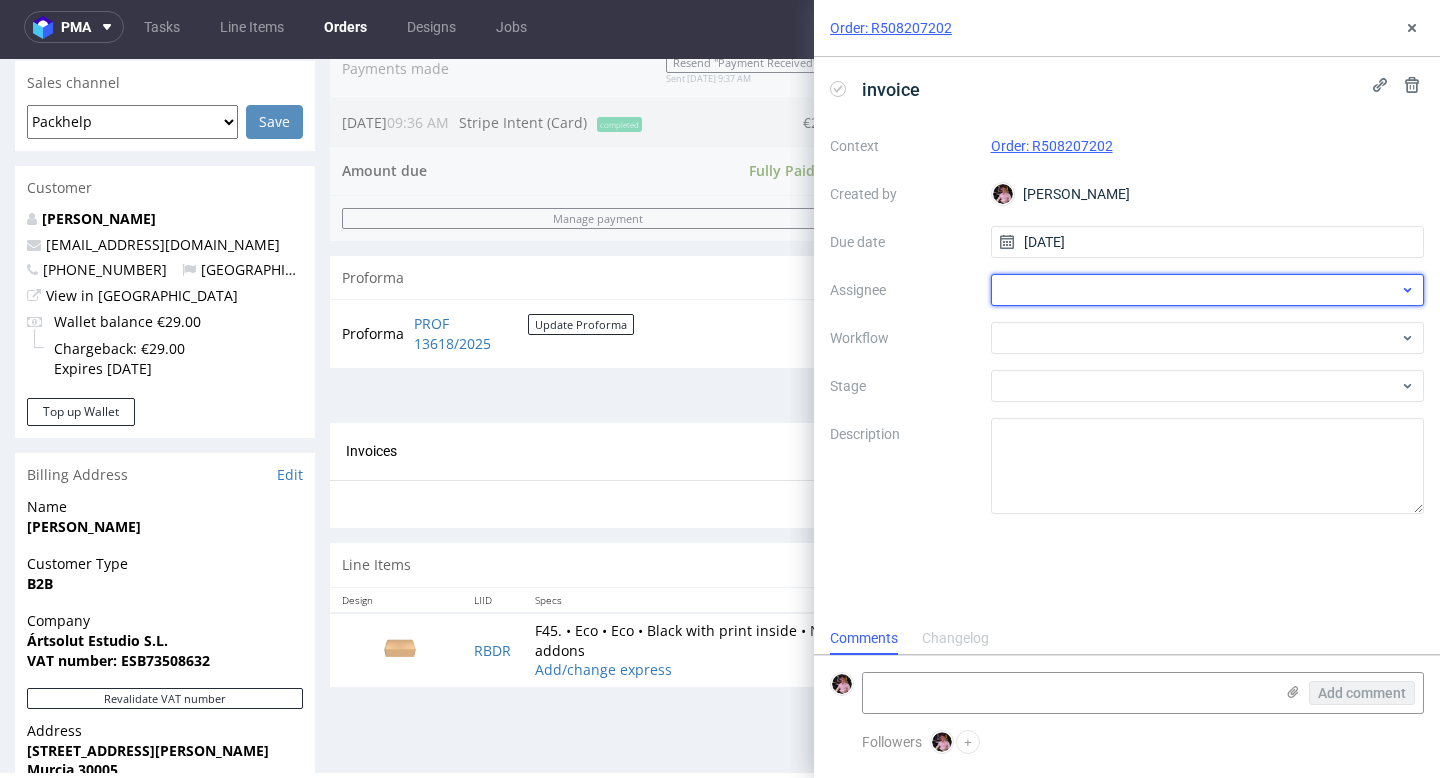 click at bounding box center (1208, 290) 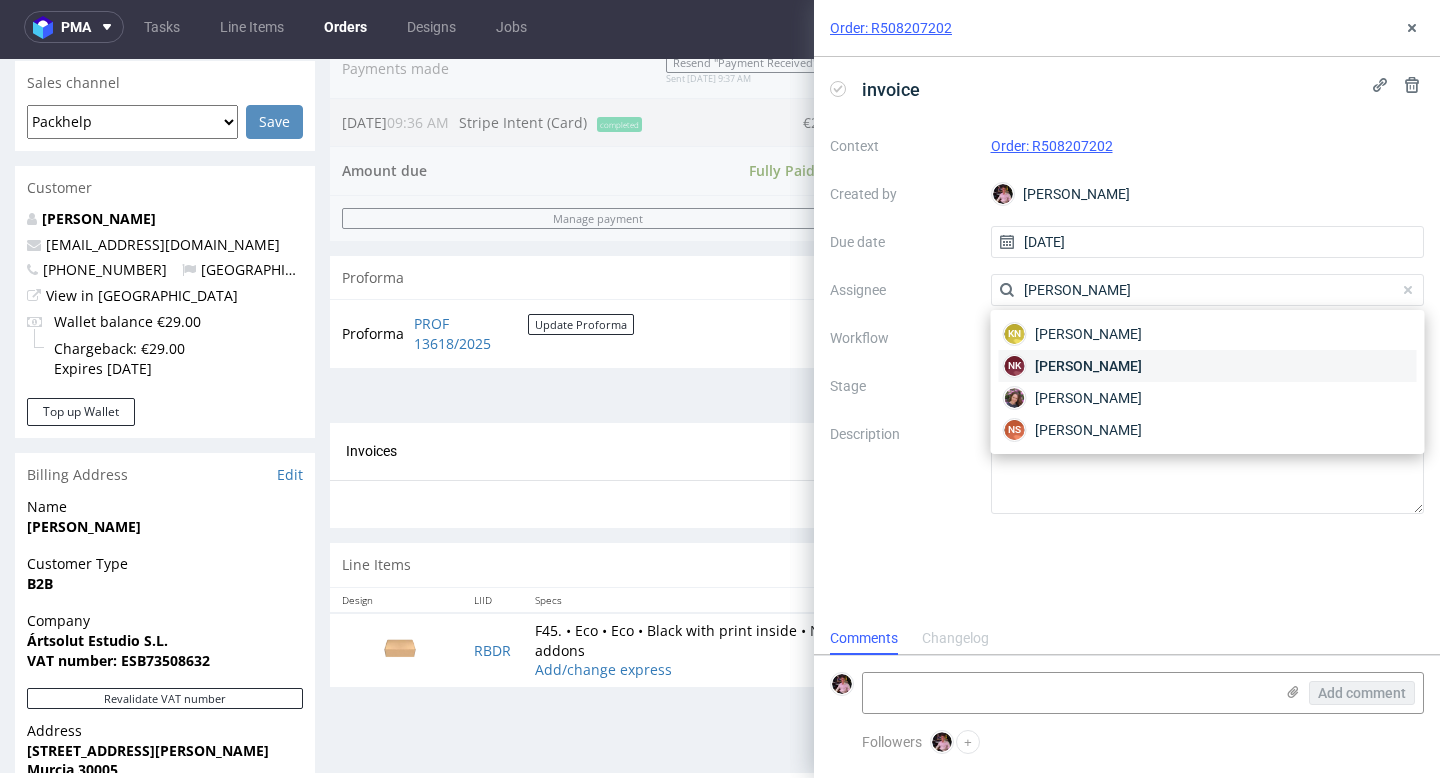 type on "natalia" 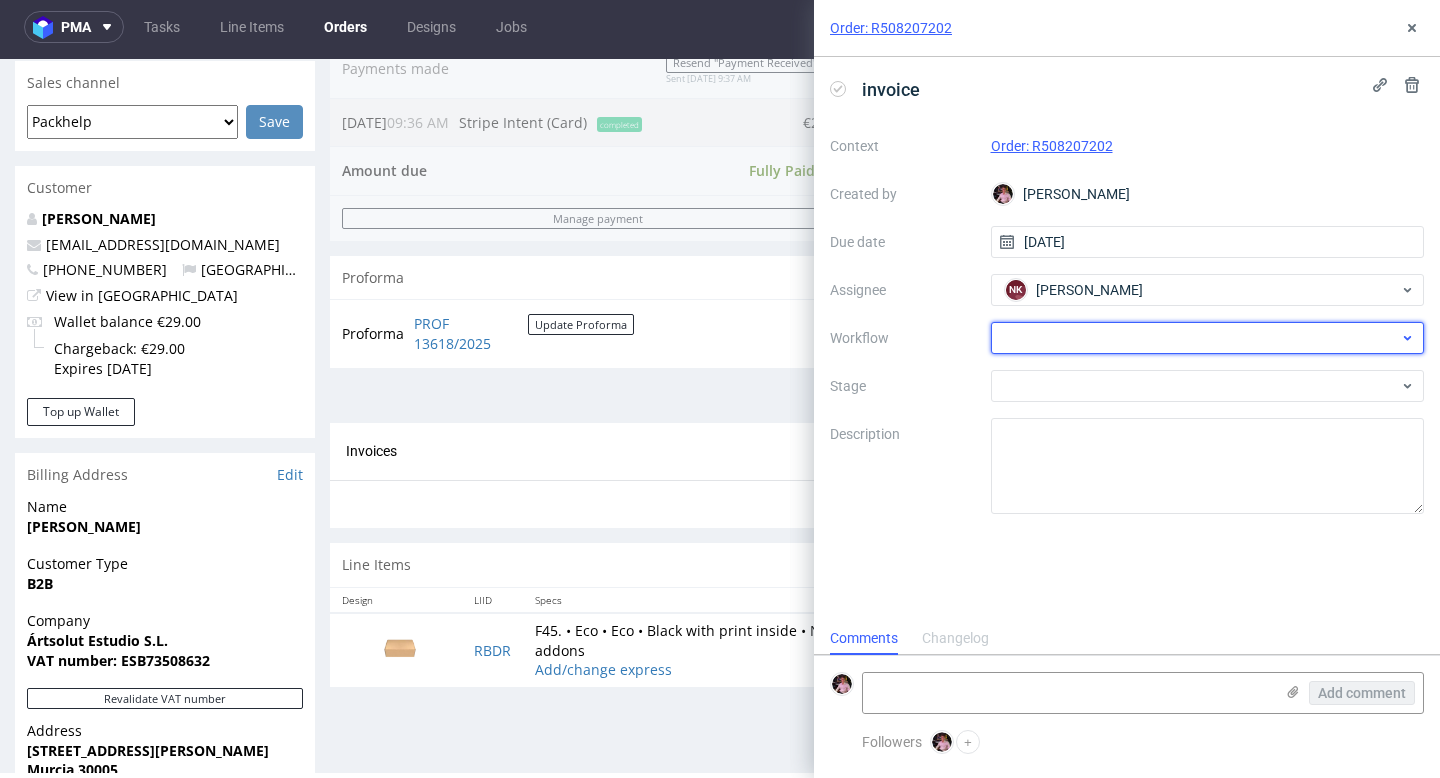 click at bounding box center (1208, 338) 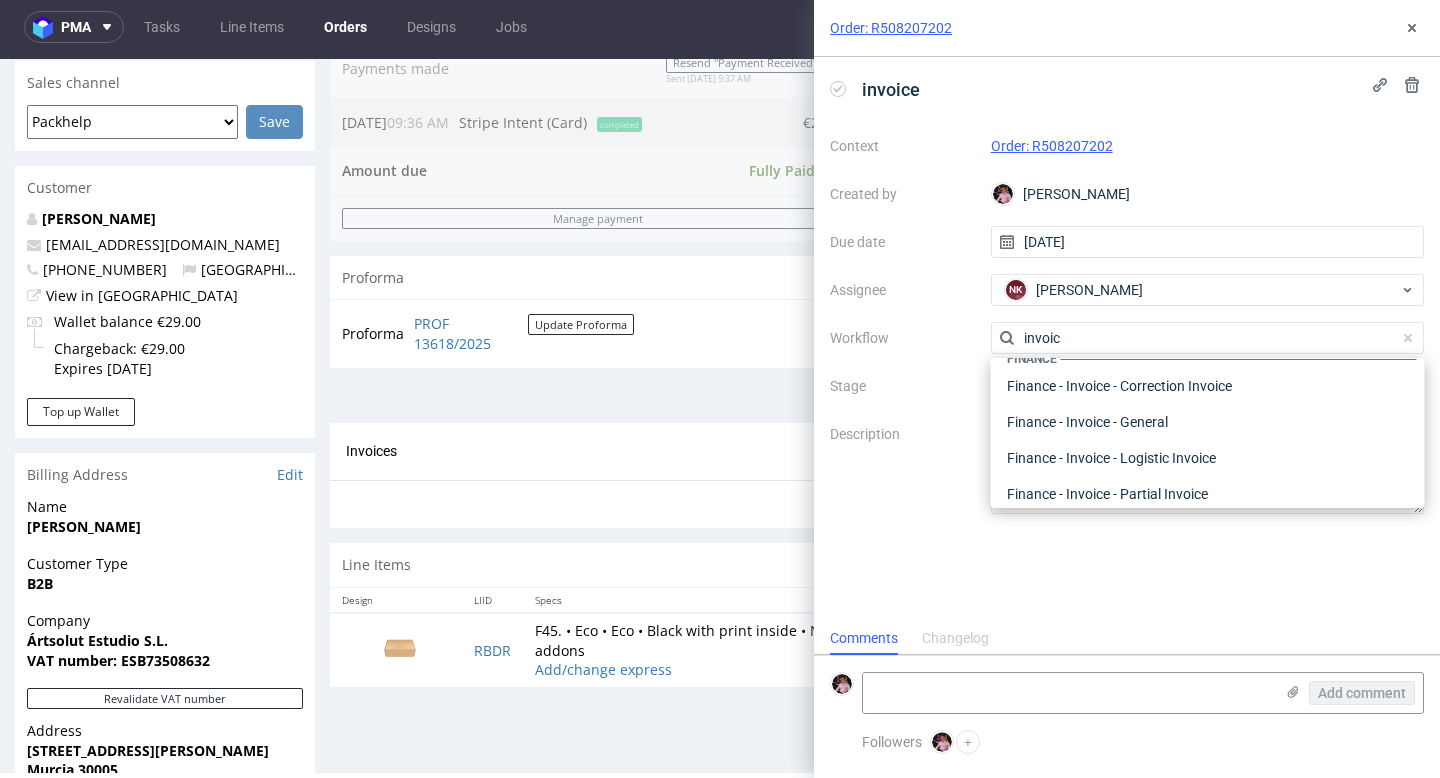 scroll, scrollTop: 0, scrollLeft: 0, axis: both 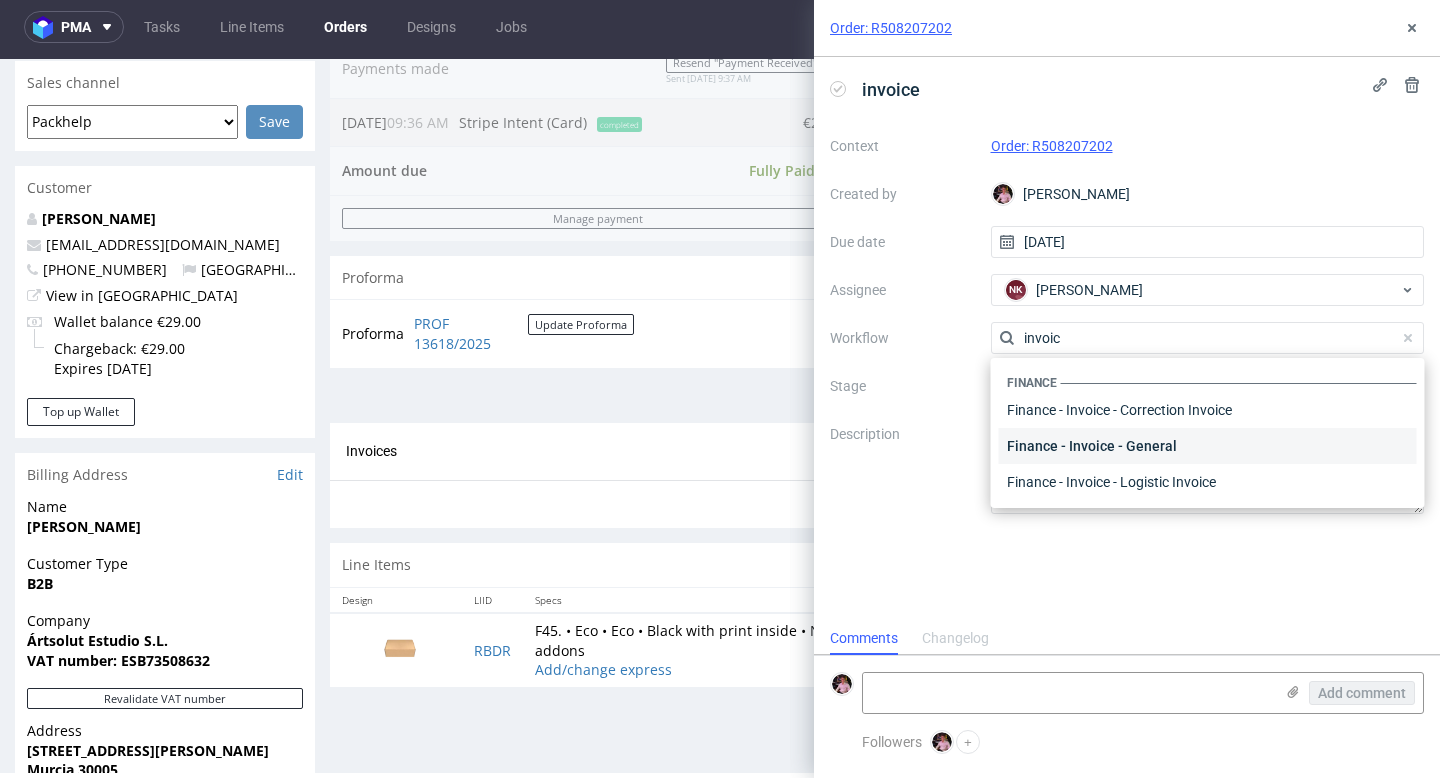 type on "invoic" 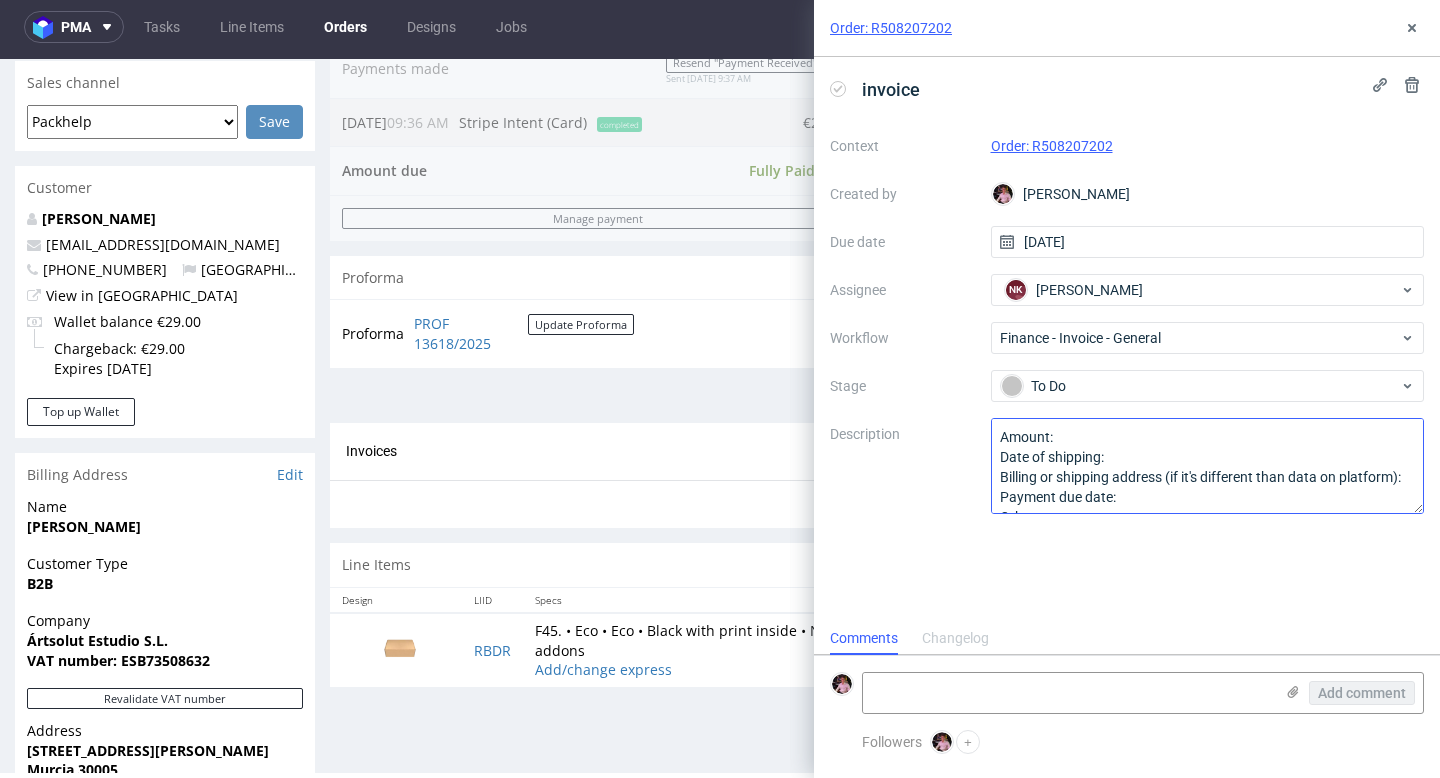 scroll, scrollTop: 22, scrollLeft: 0, axis: vertical 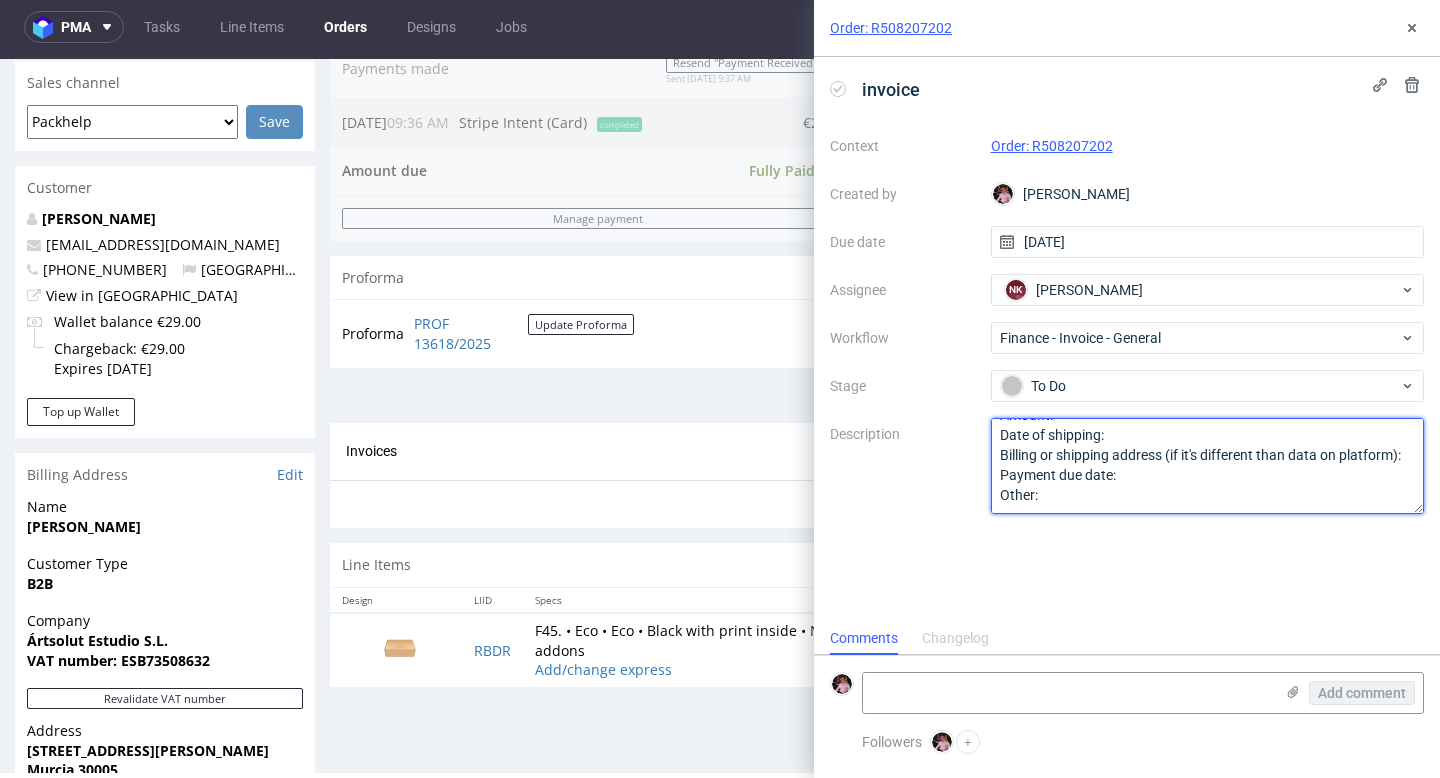 drag, startPoint x: 1105, startPoint y: 495, endPoint x: 962, endPoint y: 432, distance: 156.2626 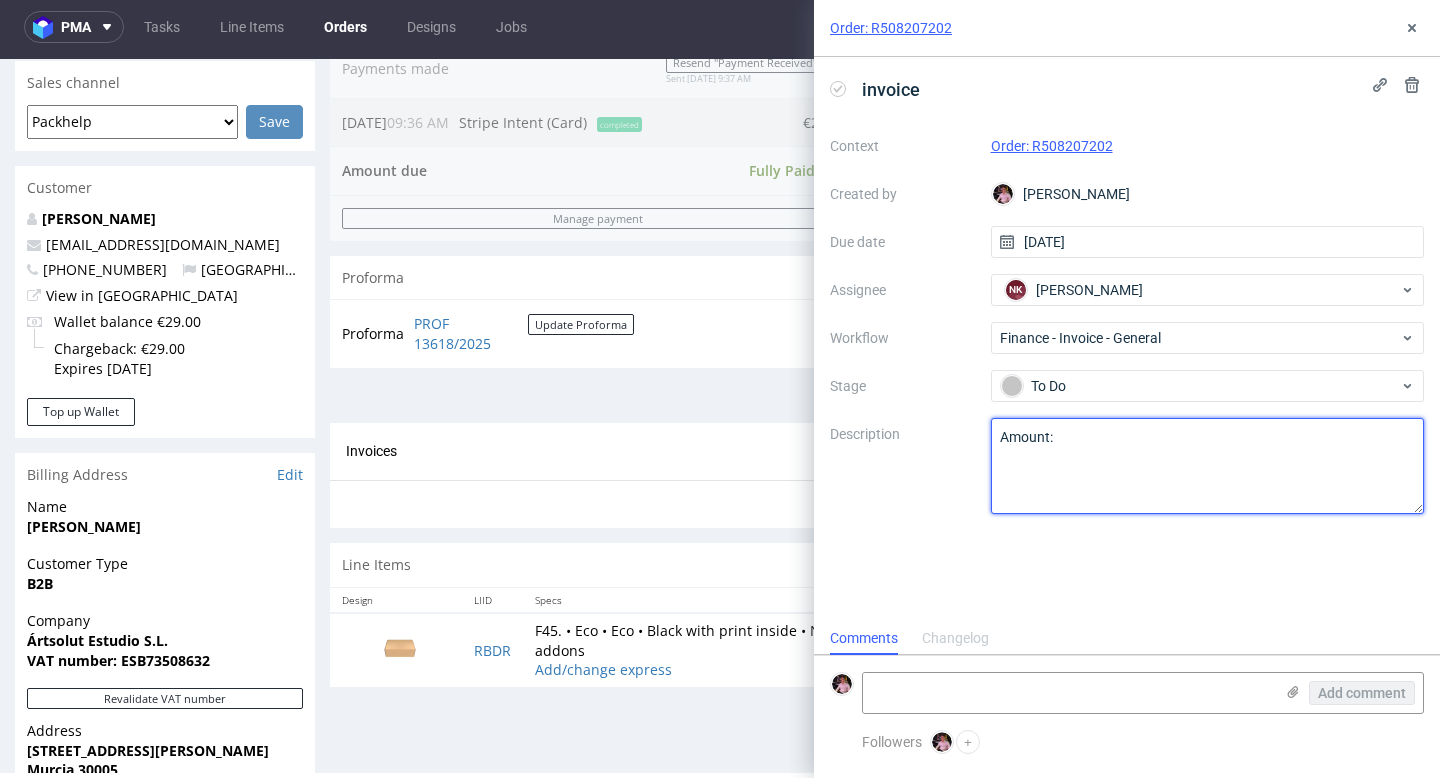 scroll, scrollTop: 0, scrollLeft: 0, axis: both 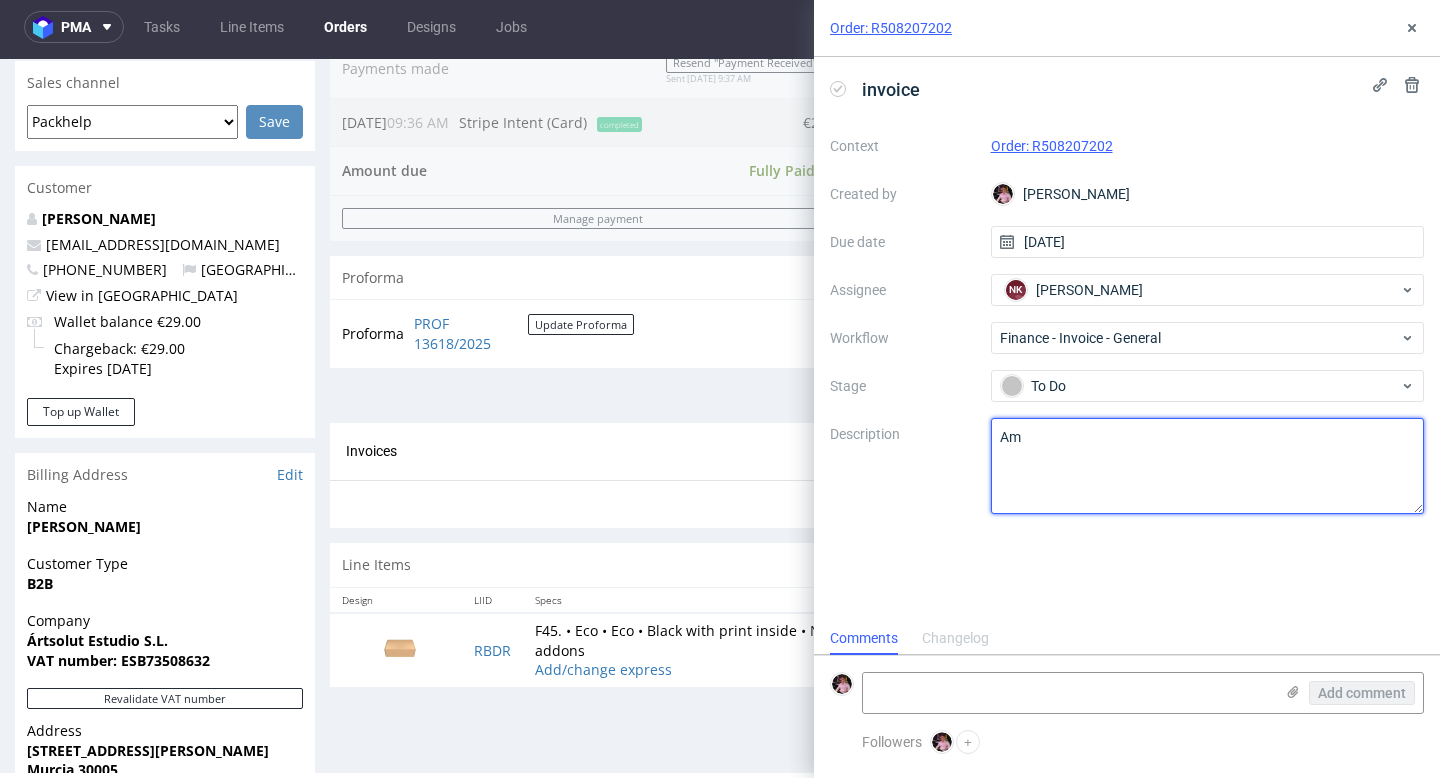 type on "A" 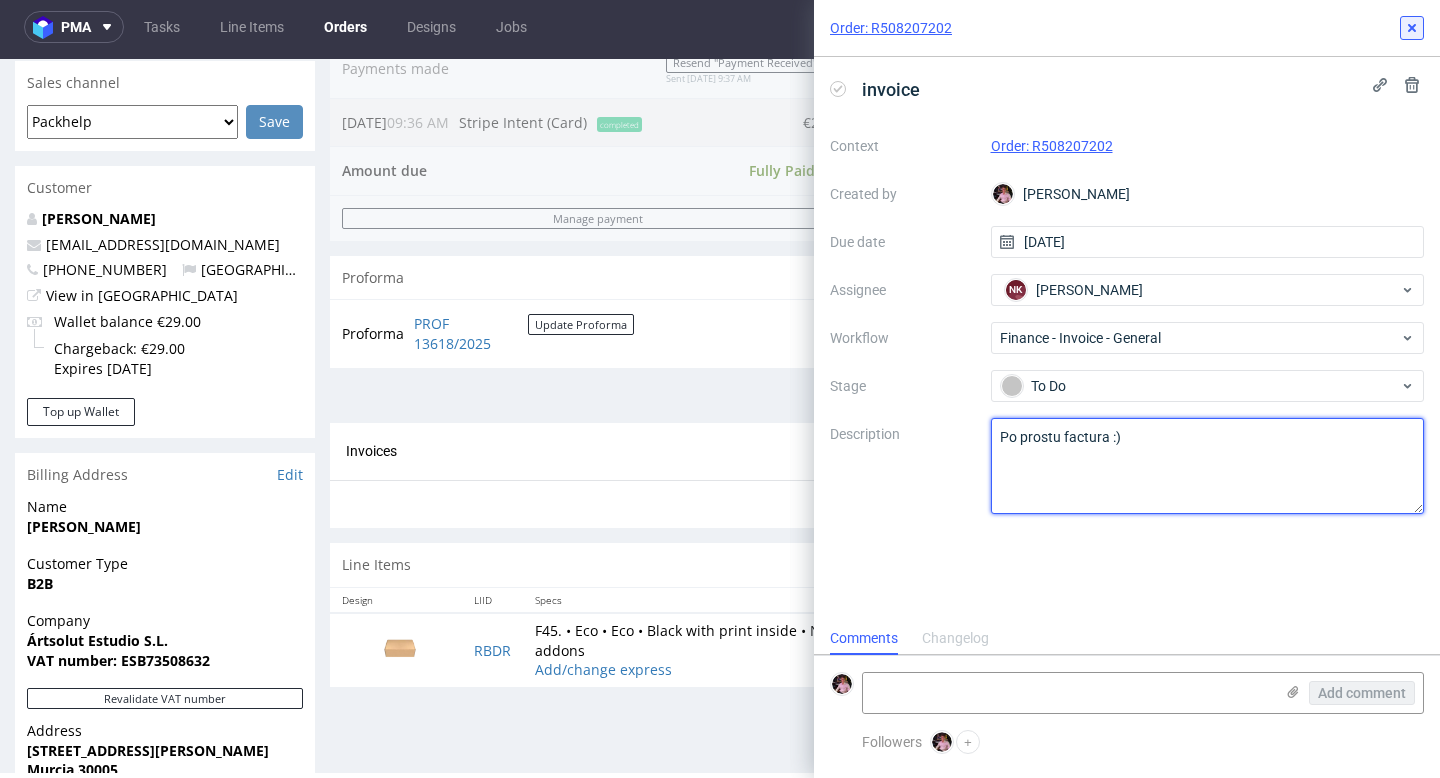 type on "Po prostu factura :)" 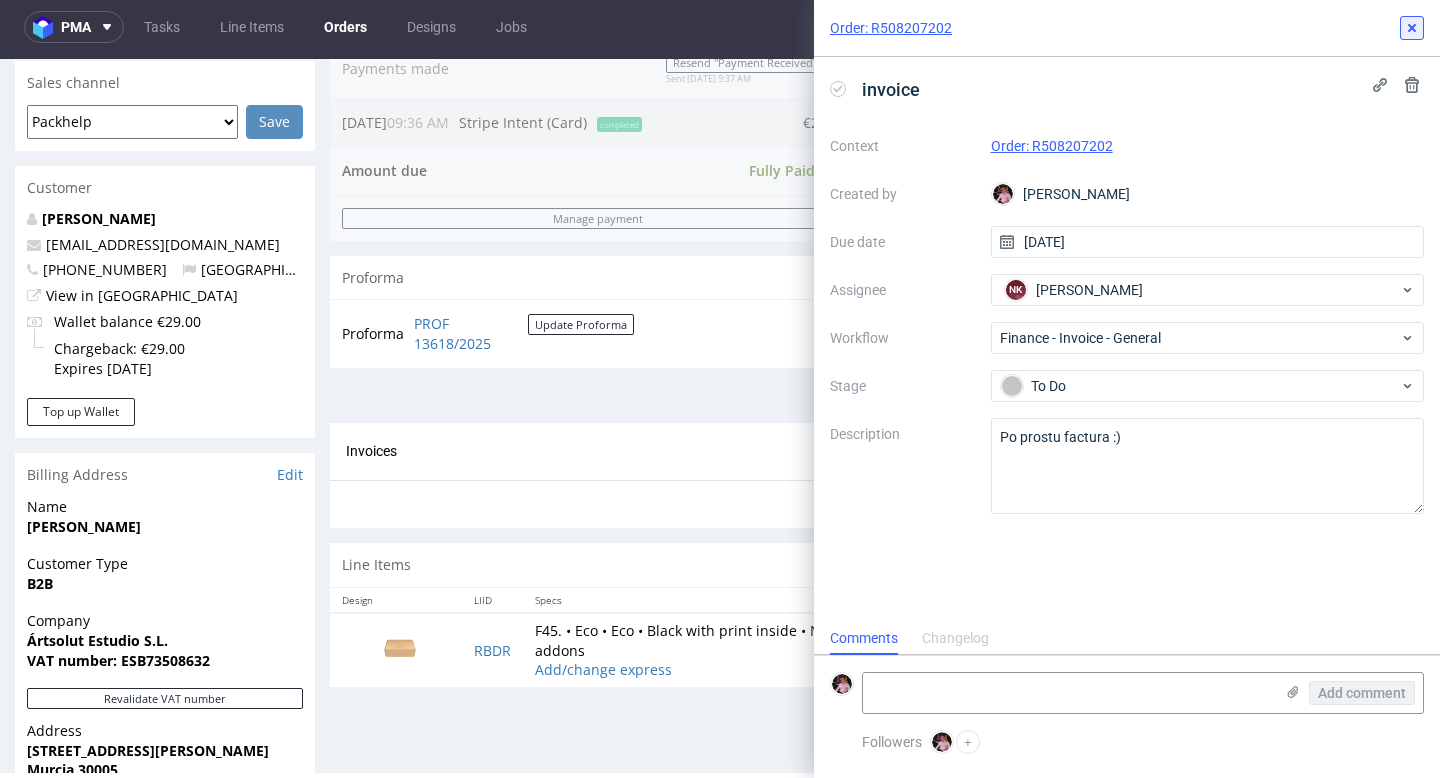 click at bounding box center [1412, 28] 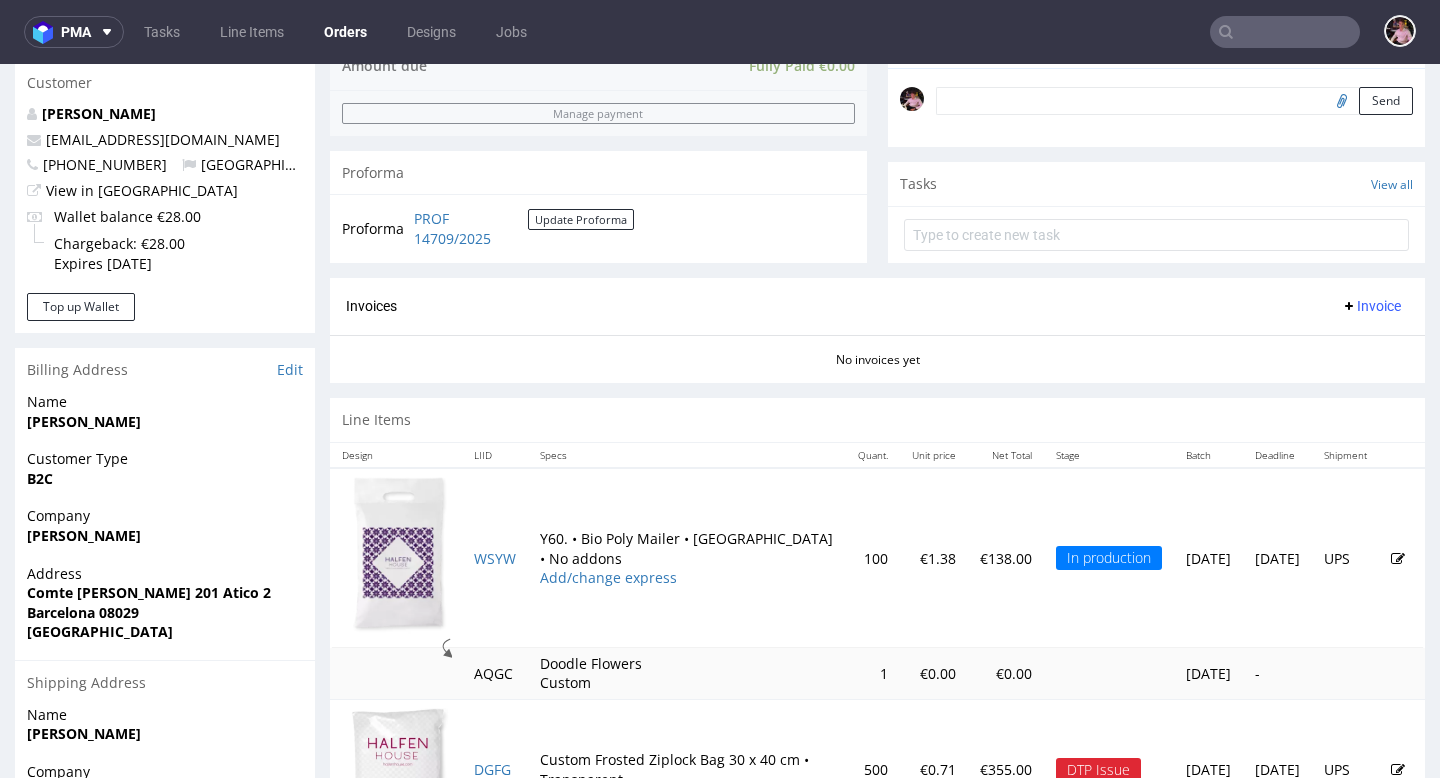 scroll, scrollTop: 815, scrollLeft: 0, axis: vertical 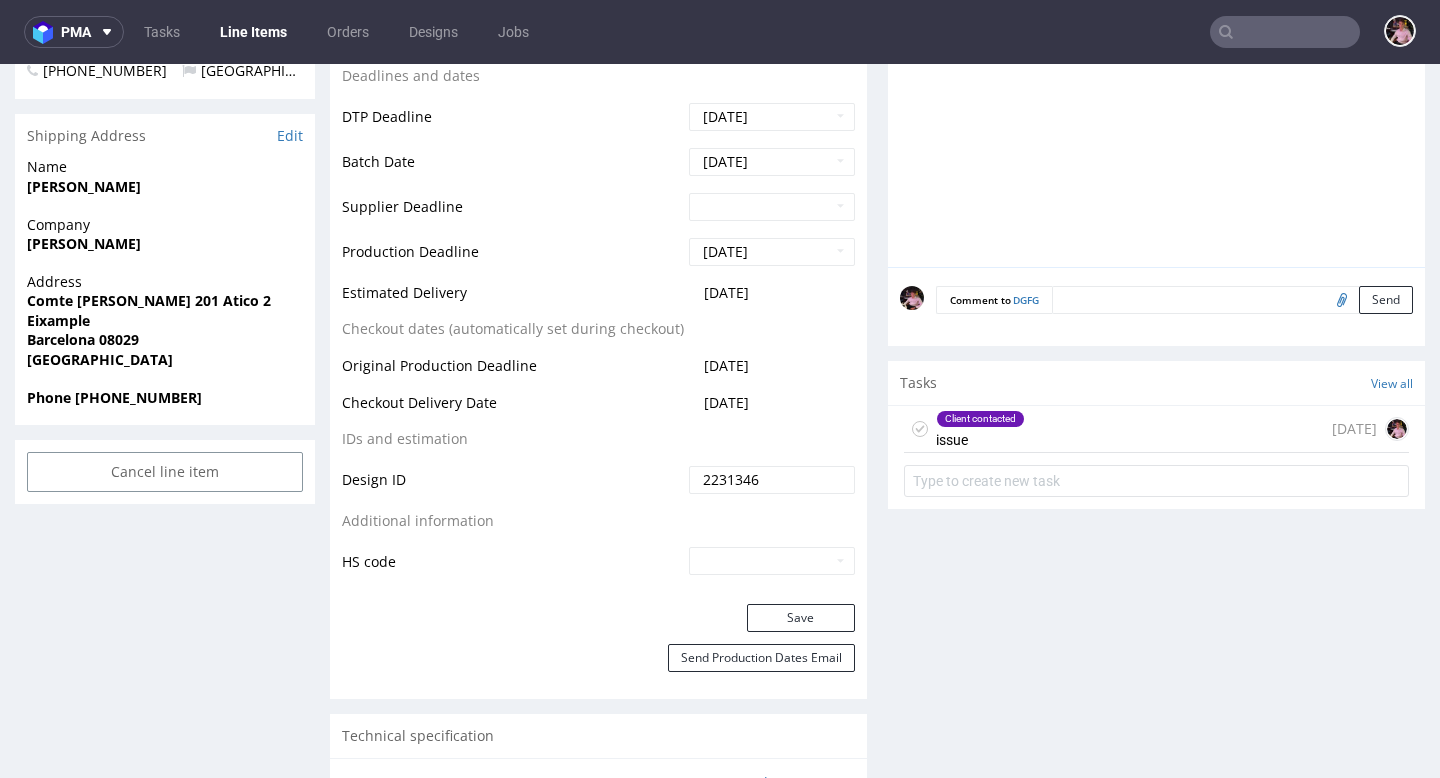 click on "Client contacted issue  [DATE]" at bounding box center (1156, 455) 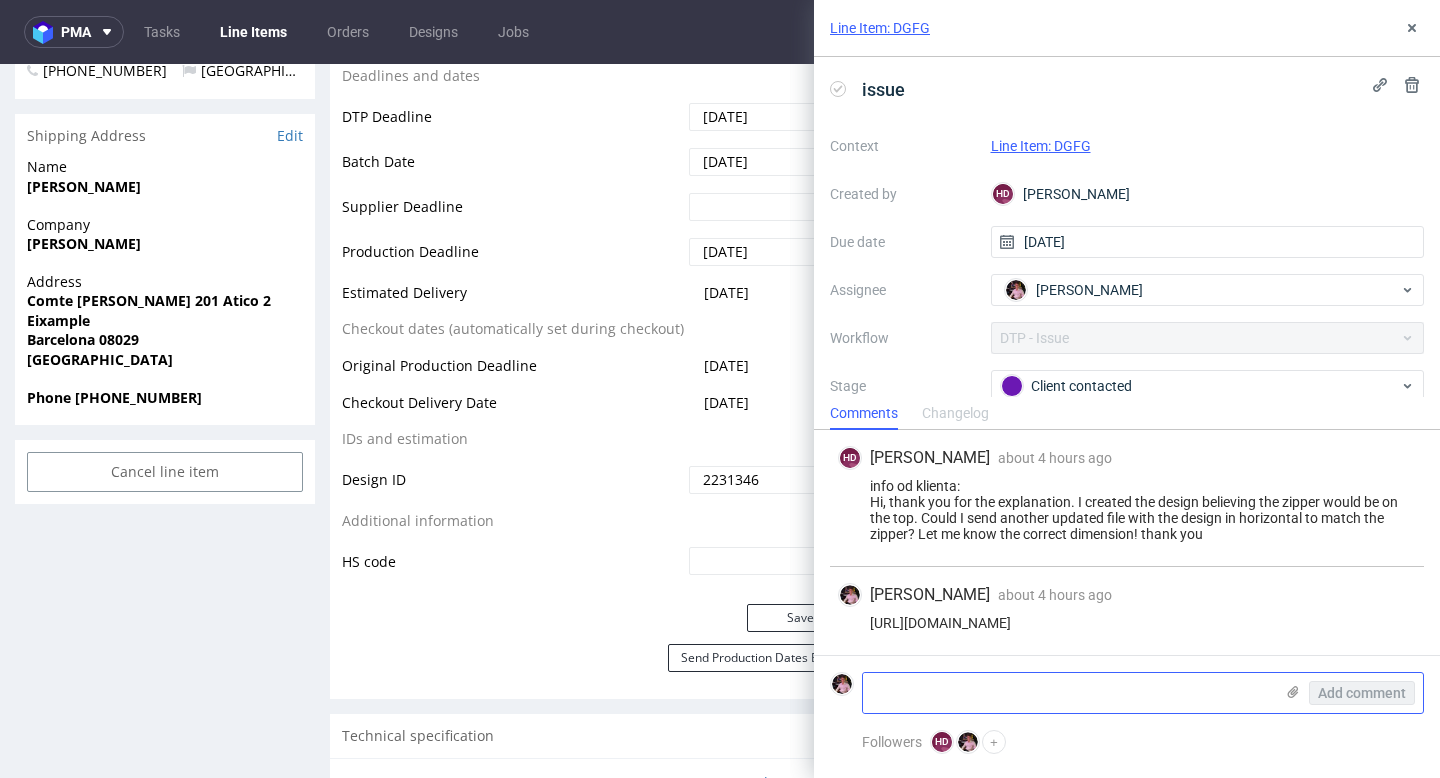 click 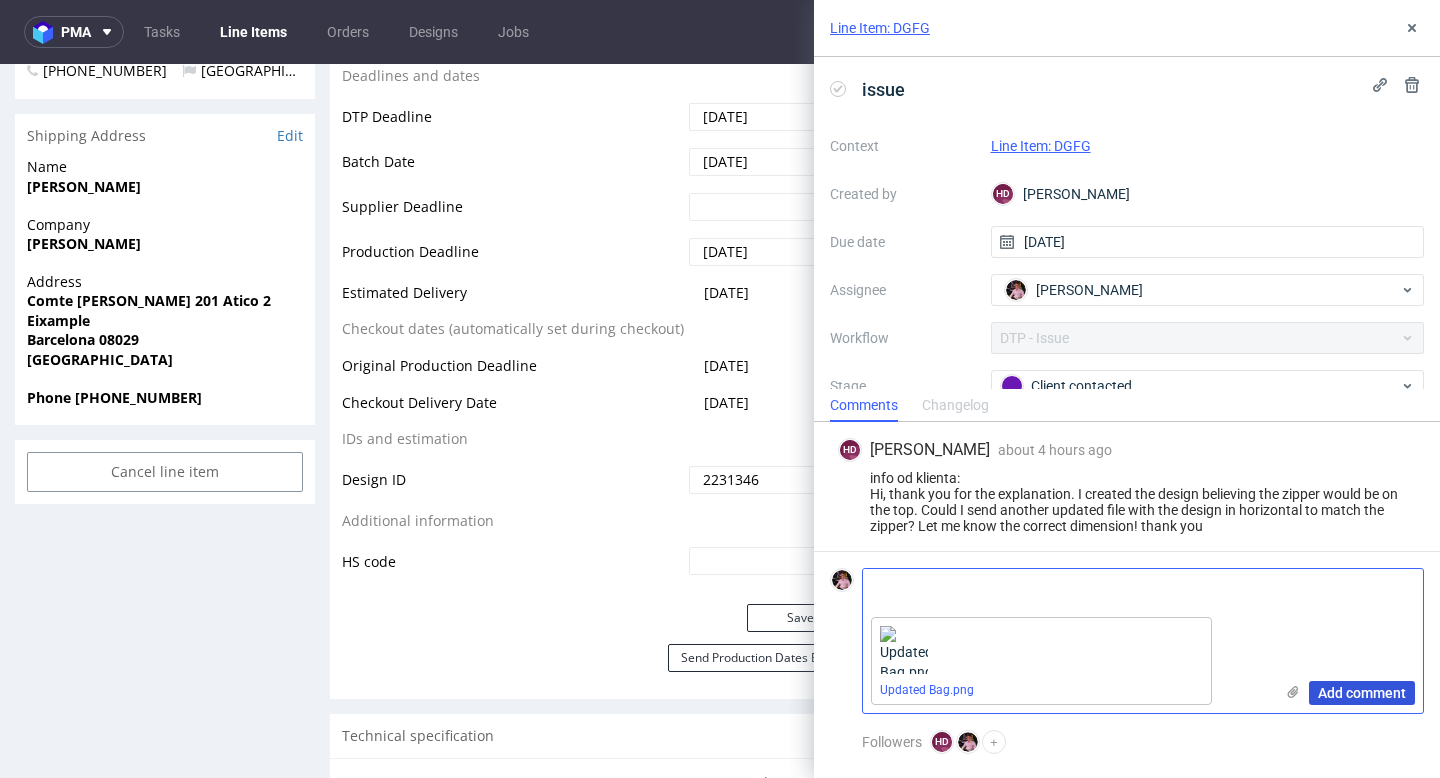click on "Add comment" at bounding box center [1362, 693] 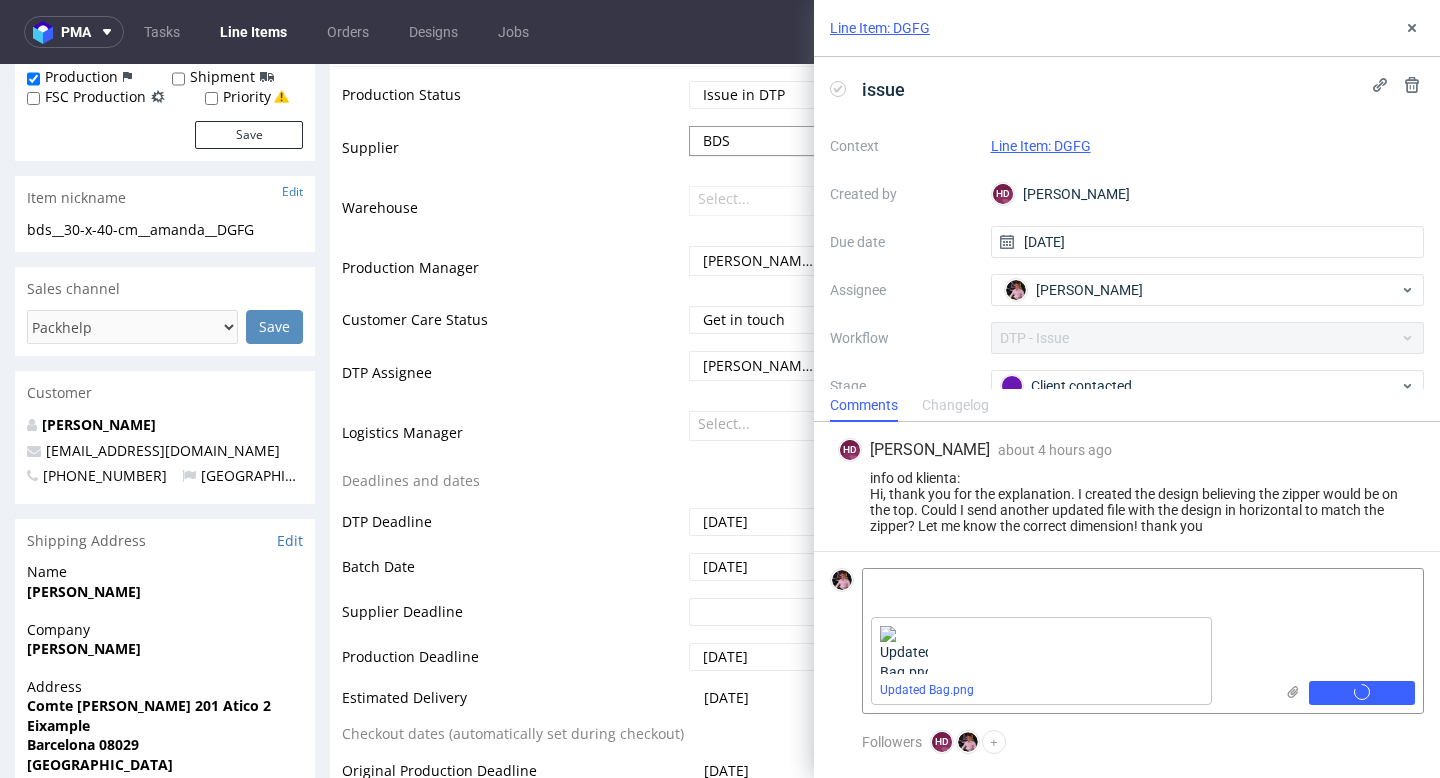 scroll, scrollTop: 397, scrollLeft: 0, axis: vertical 